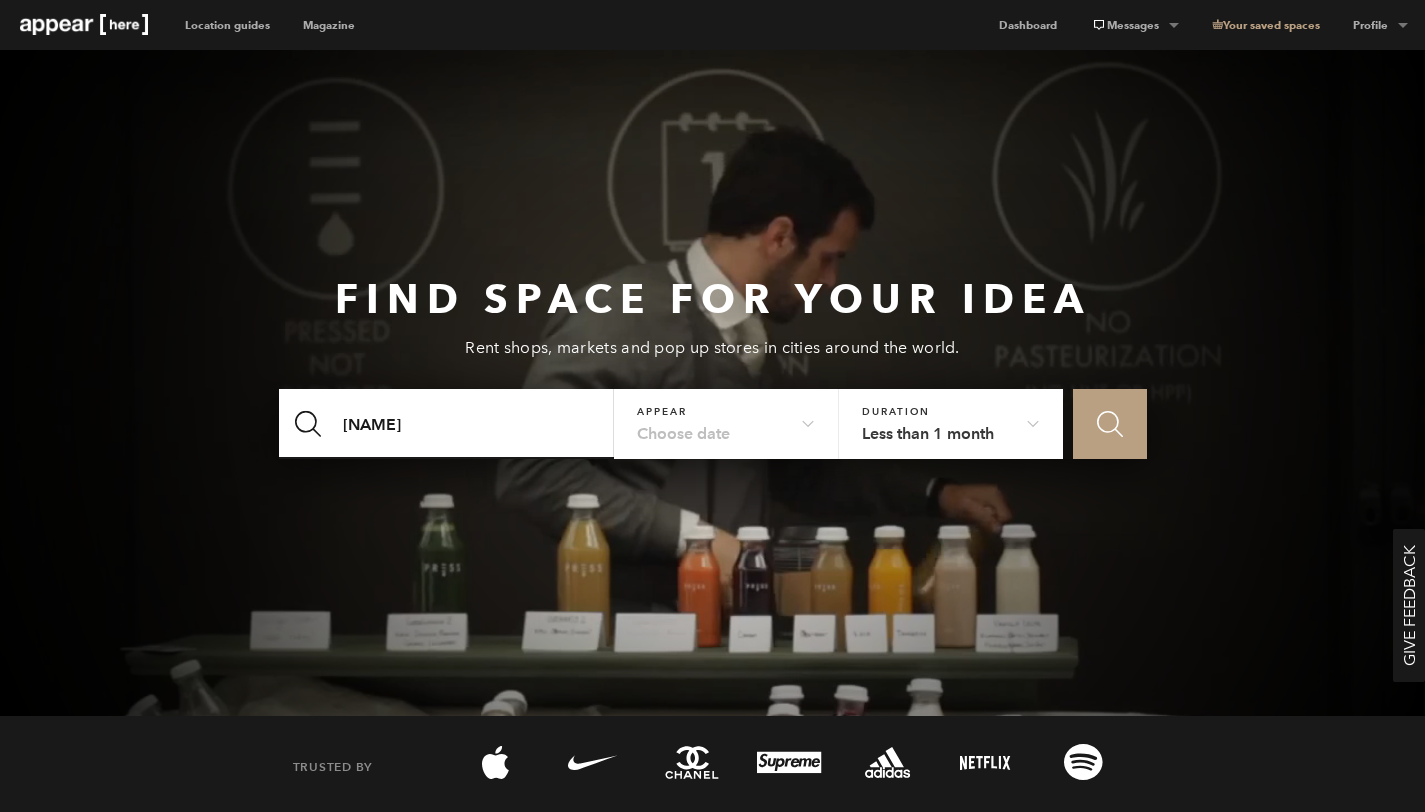 scroll, scrollTop: 0, scrollLeft: 0, axis: both 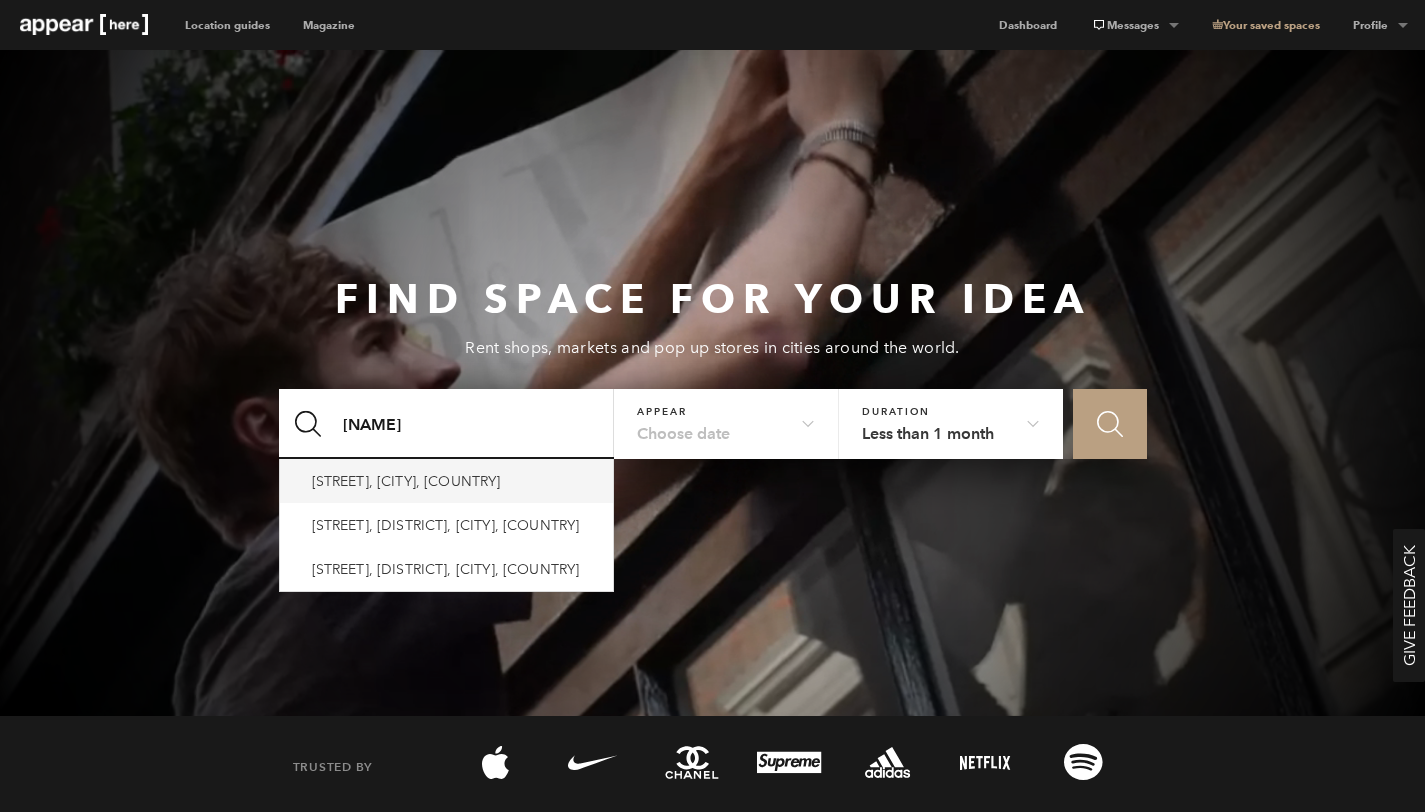 type on "sloane square" 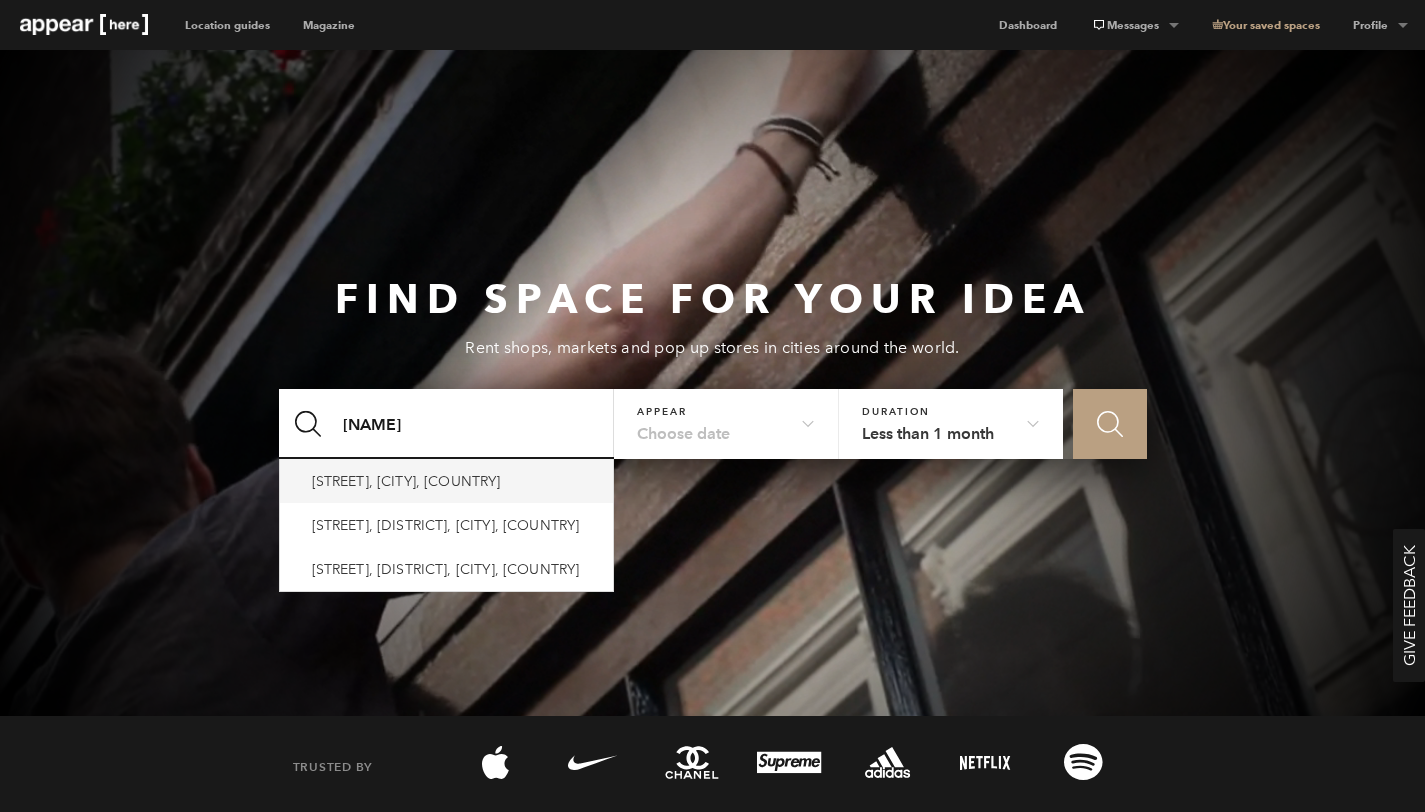 click on "Sloane Square, London, UK" at bounding box center [447, 481] 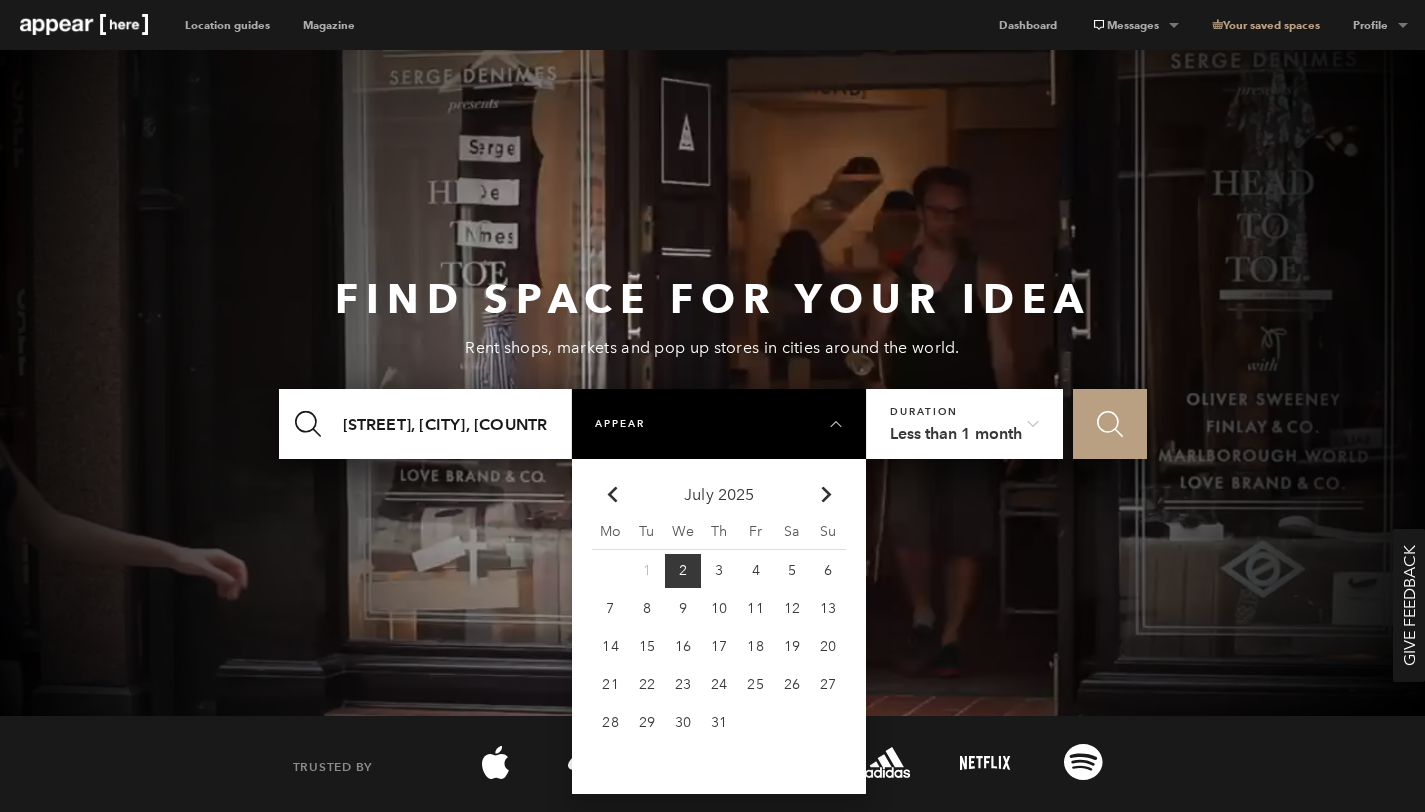 click on "July 2025" at bounding box center [719, 495] 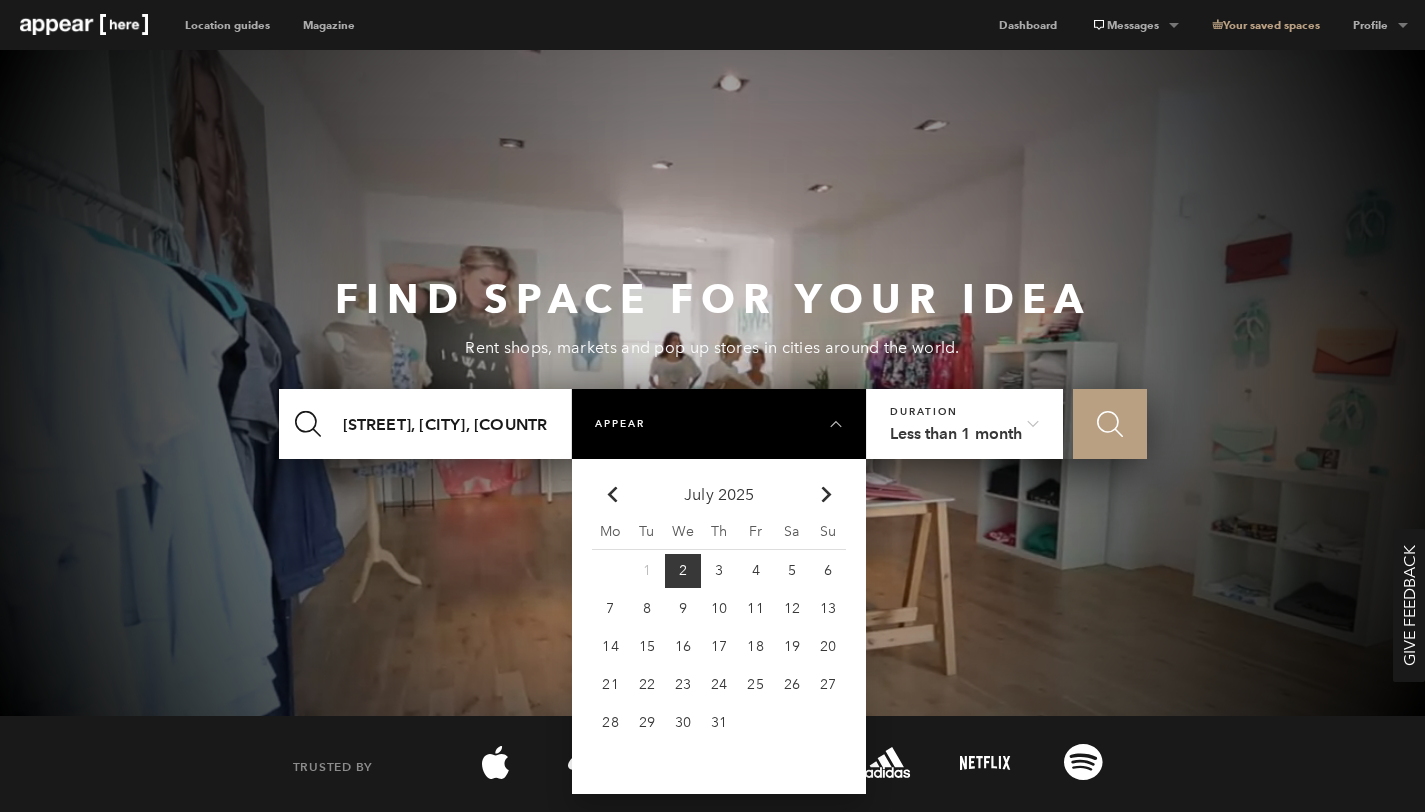 click on "July 2025" at bounding box center [719, 495] 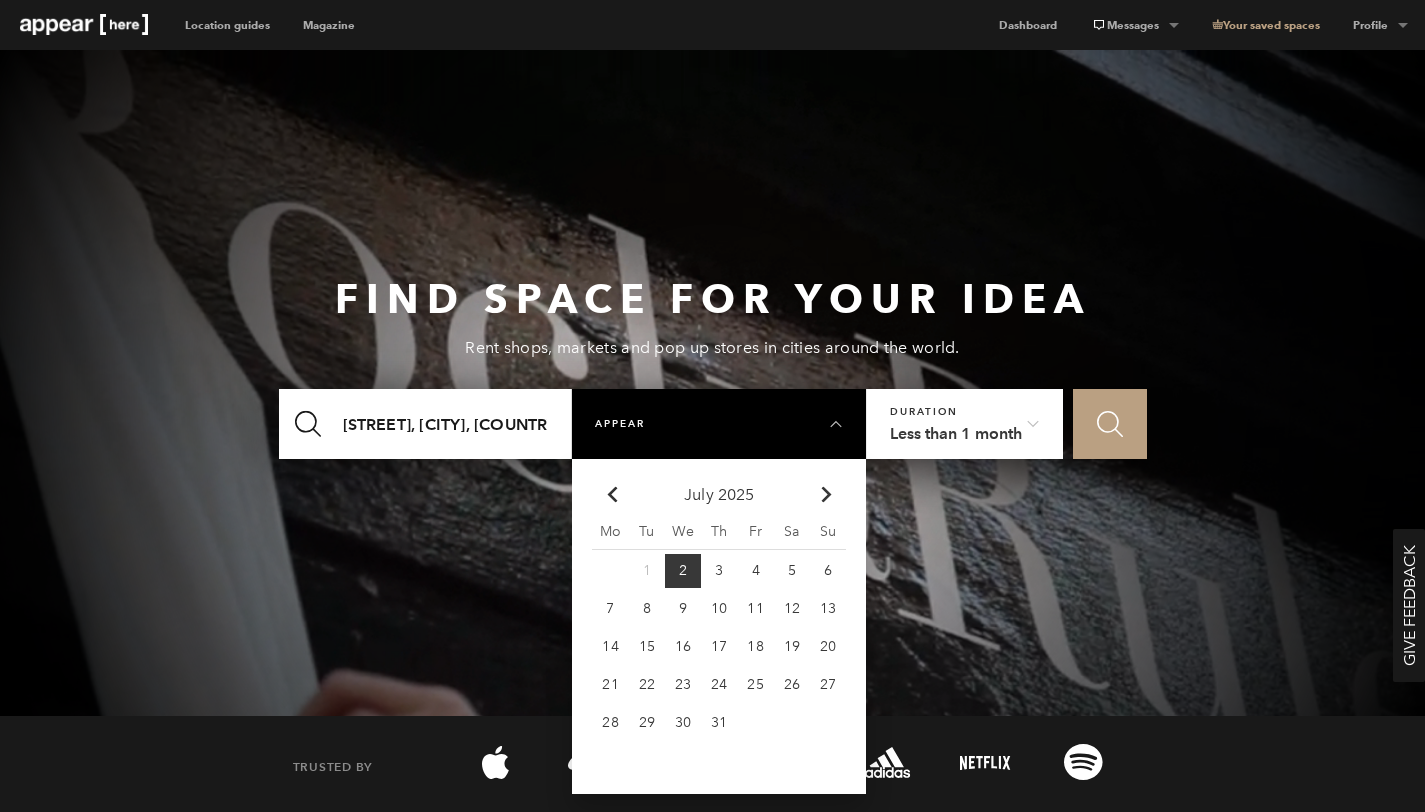 click on "Chevron-up Go to next month" at bounding box center (828, 495) 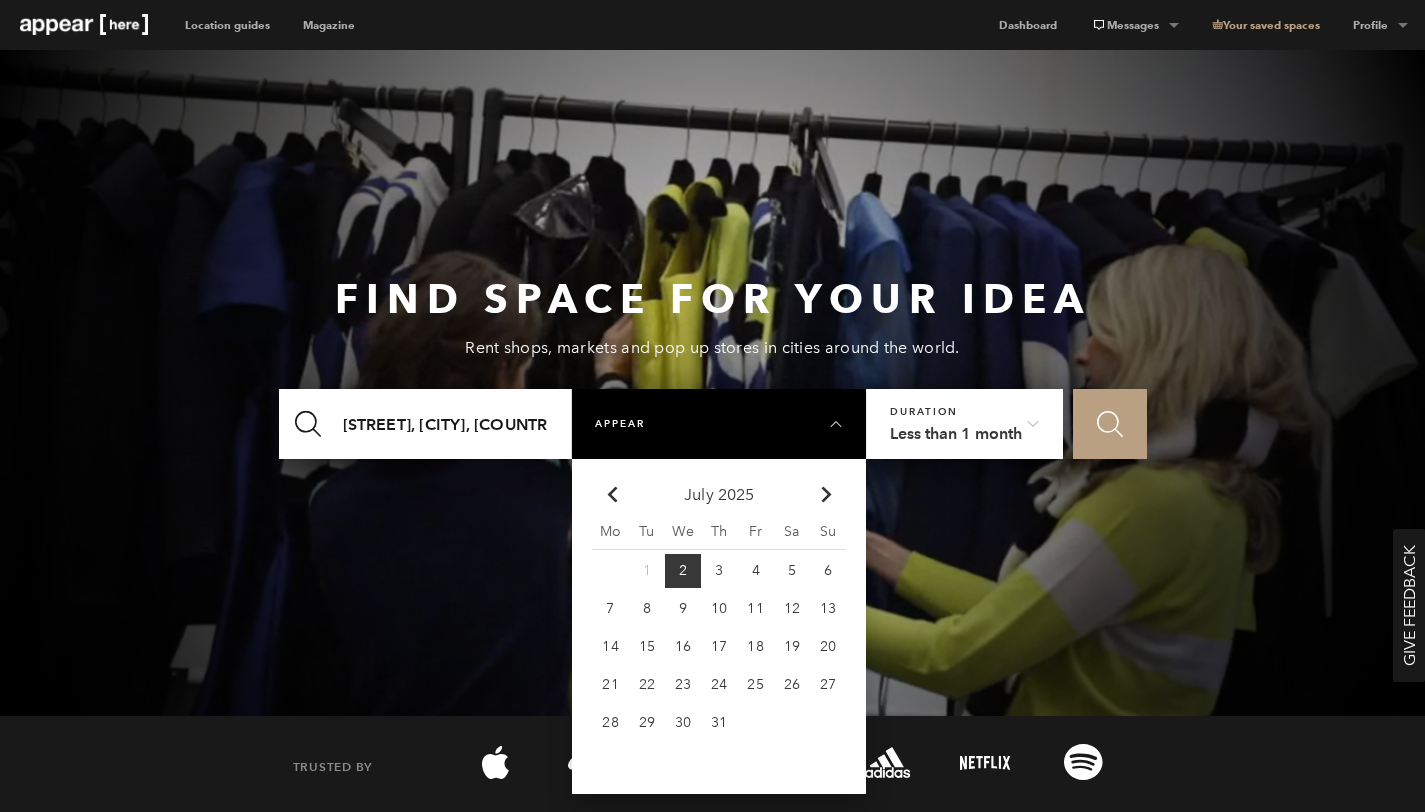 click on "July 2025" at bounding box center (719, 495) 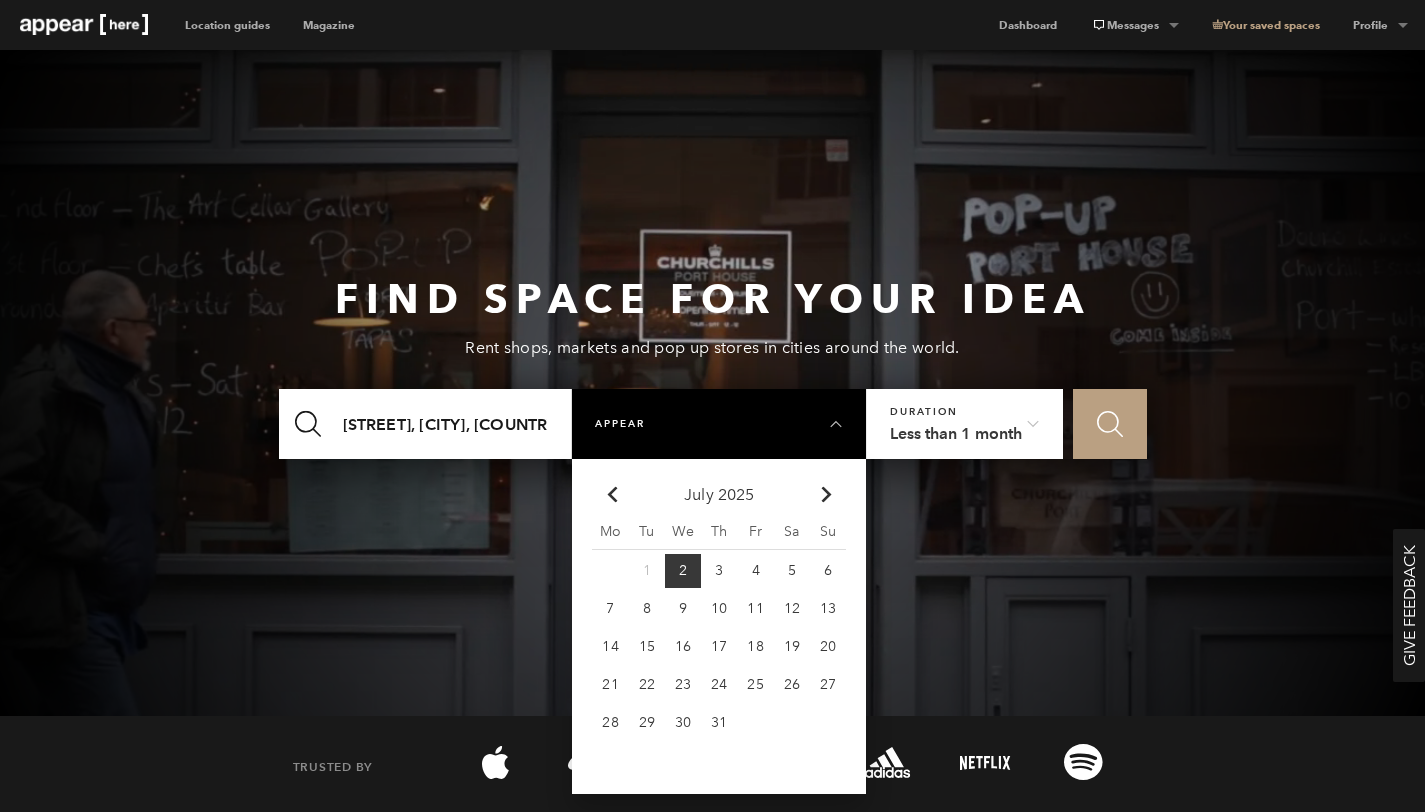click on "22" at bounding box center (610, 571) 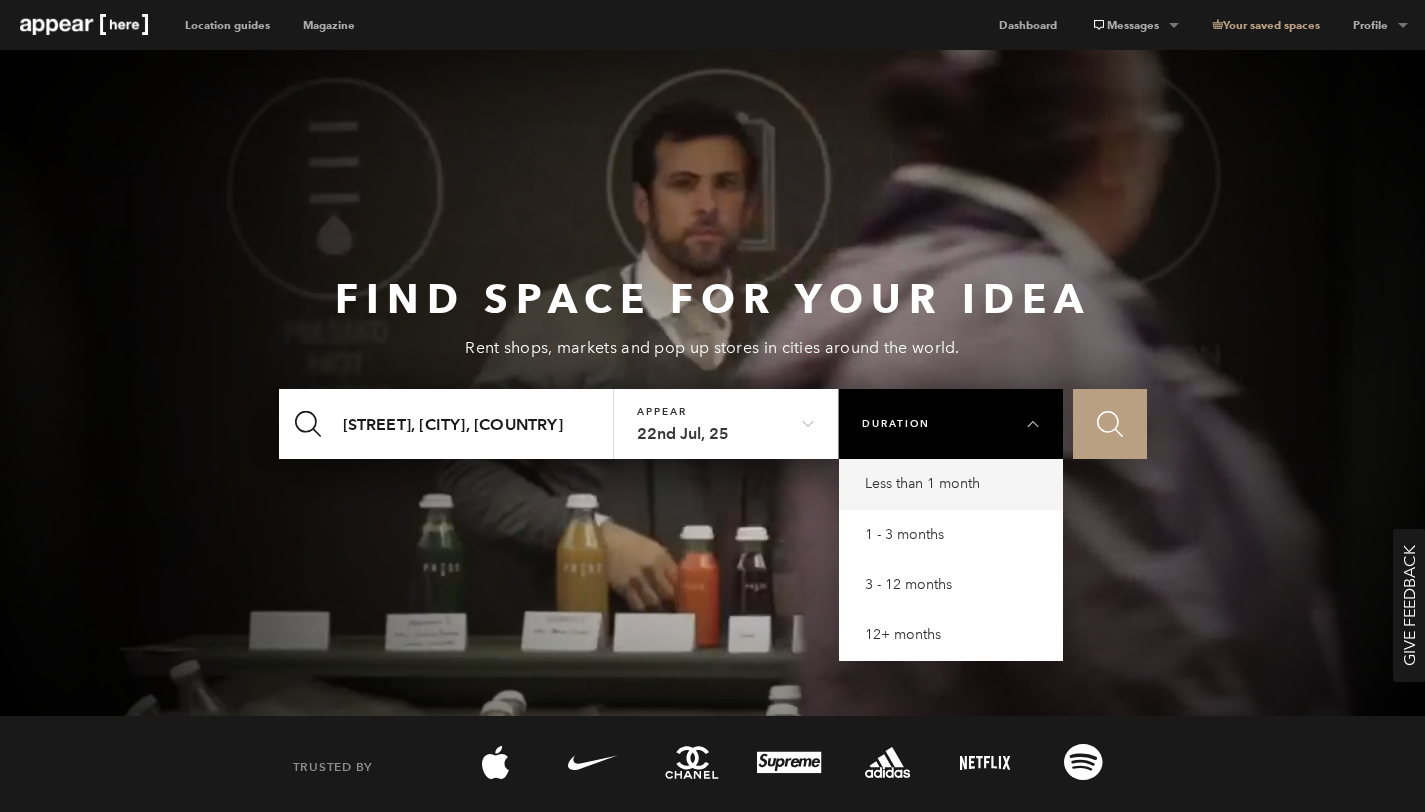 click on "22nd Jul, 25" at bounding box center [726, 418] 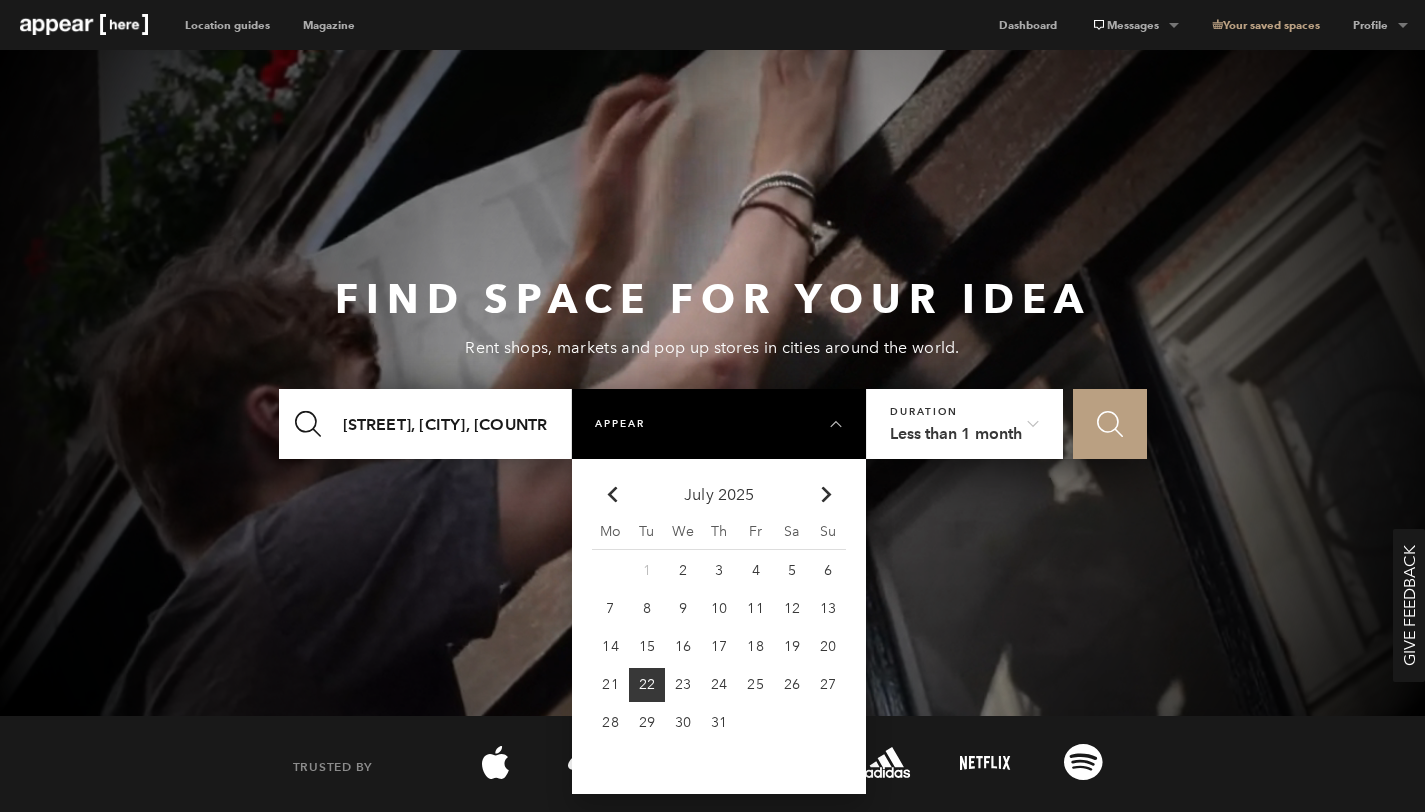 click on "24" at bounding box center (647, 570) 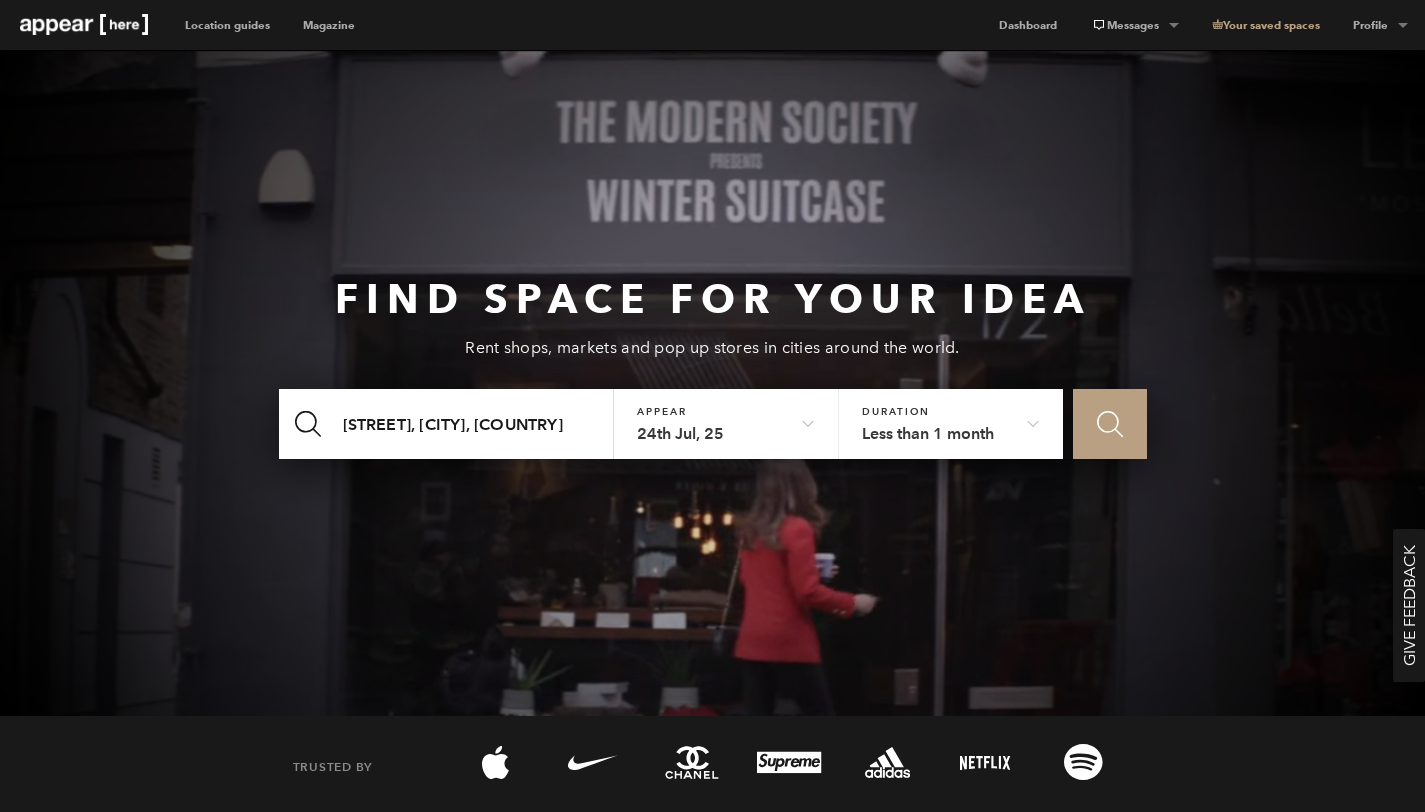 click on "24th Jul, 25" at bounding box center (726, 418) 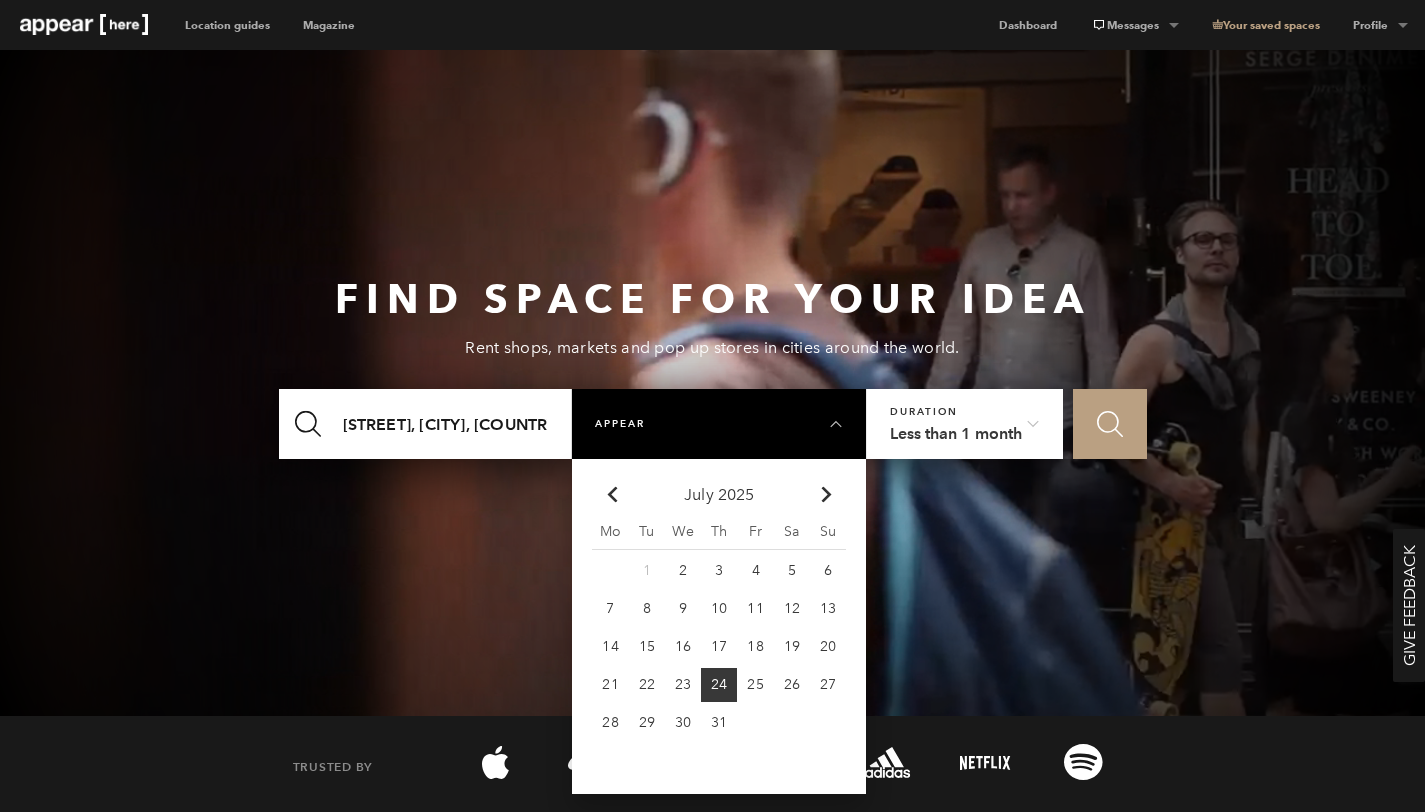 click on "29" at bounding box center (647, 570) 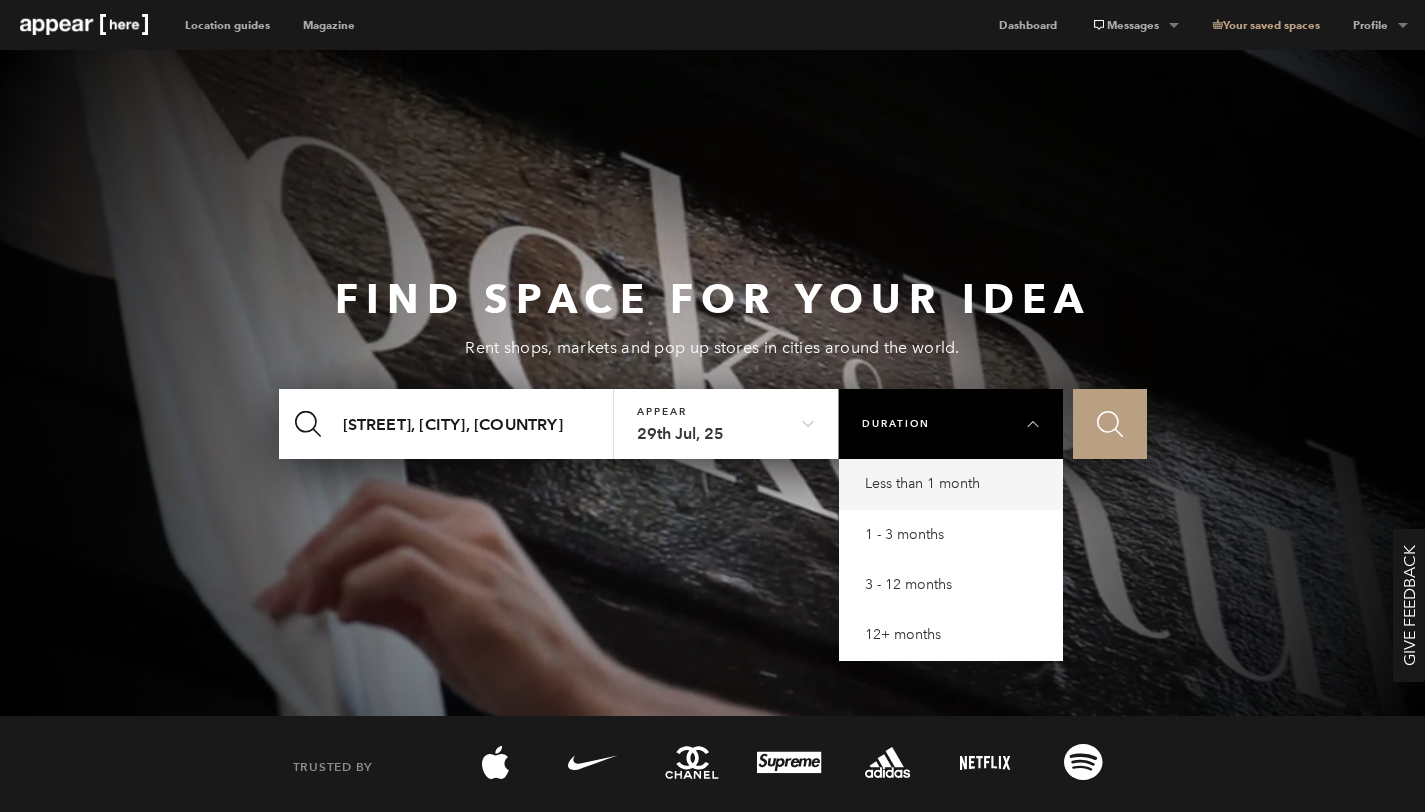 click on "Less than 1 month" at bounding box center (956, 484) 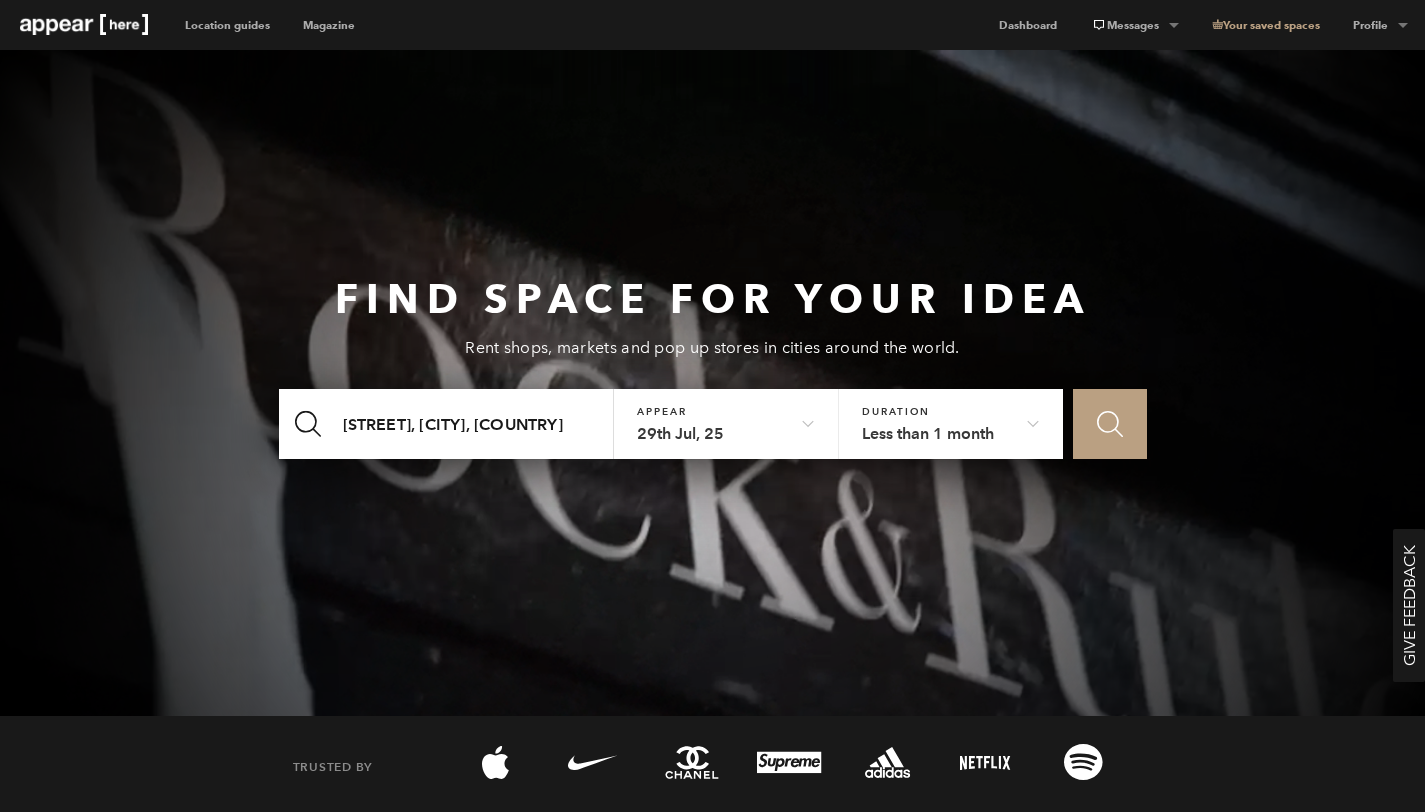 click on "Icon Search" at bounding box center [1109, 424] 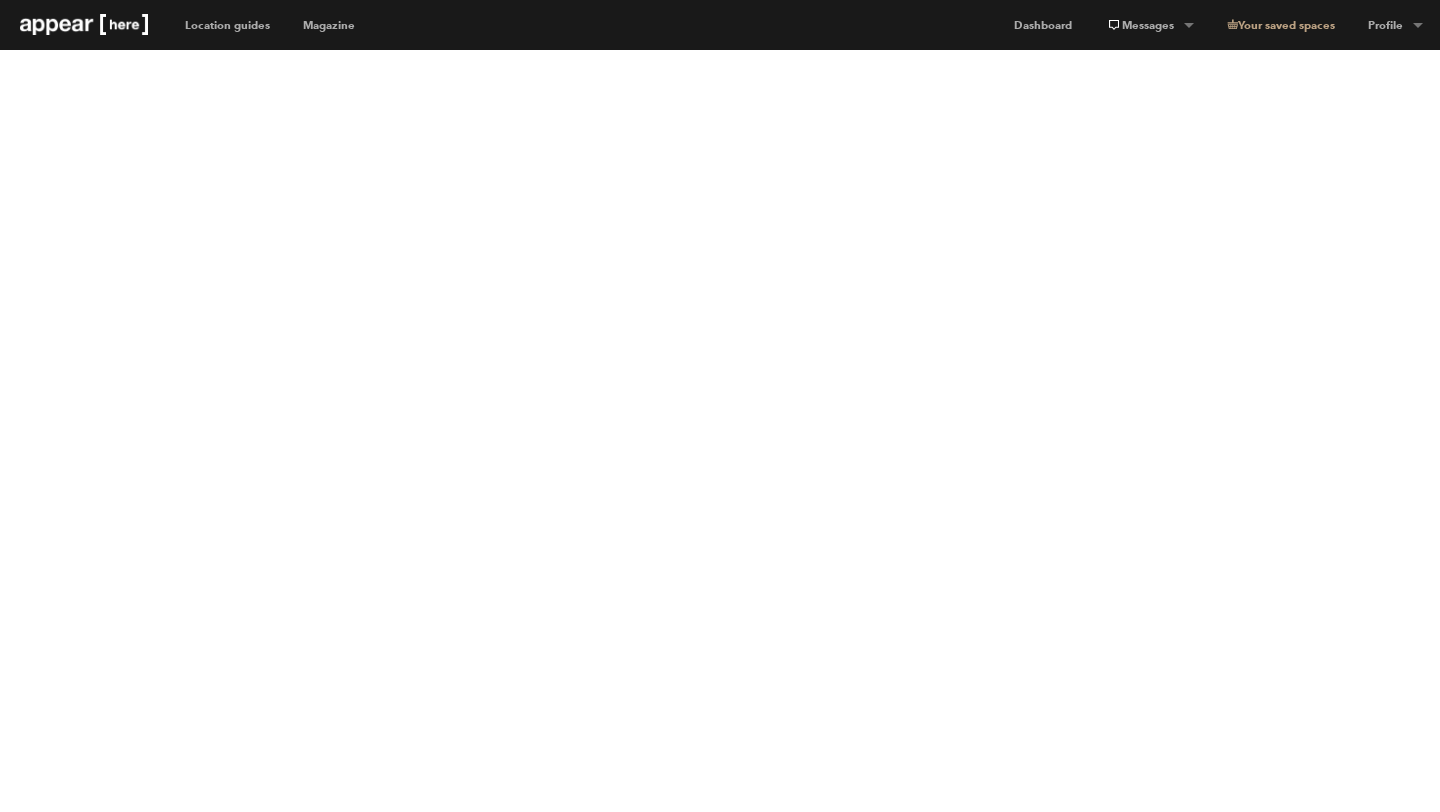scroll, scrollTop: 0, scrollLeft: 0, axis: both 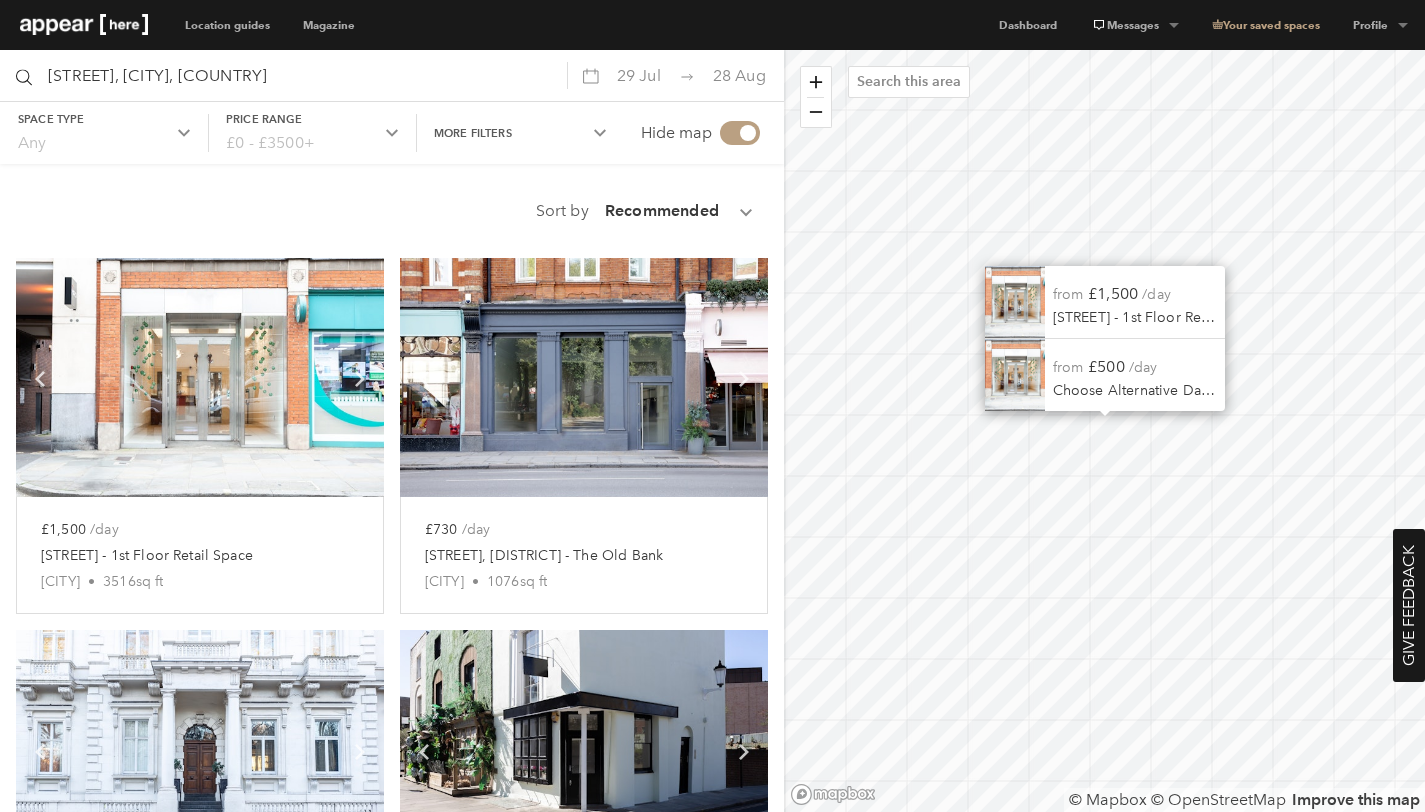 click on "from £500   /day Choose Alternative Dates" at bounding box center [1135, 375] 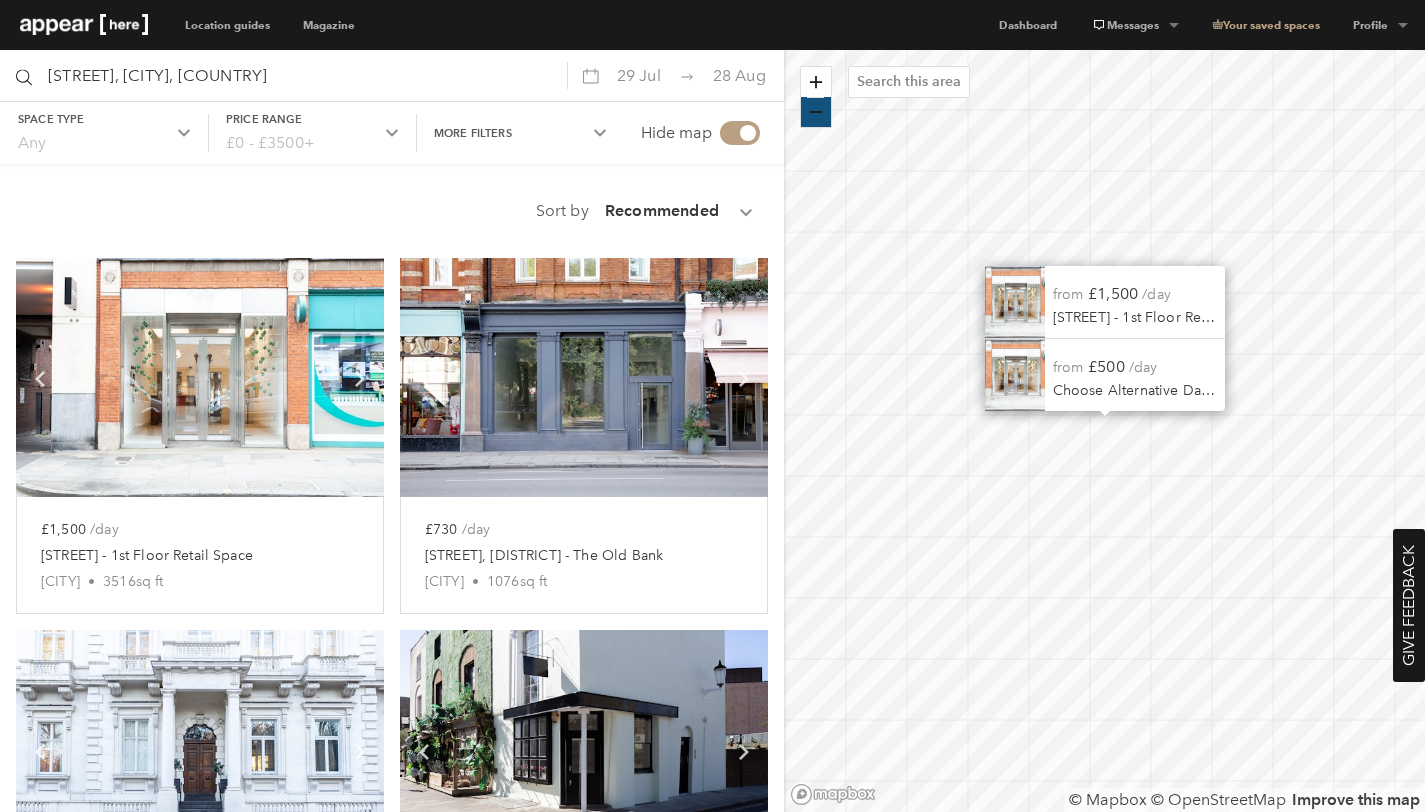 click at bounding box center (816, 112) 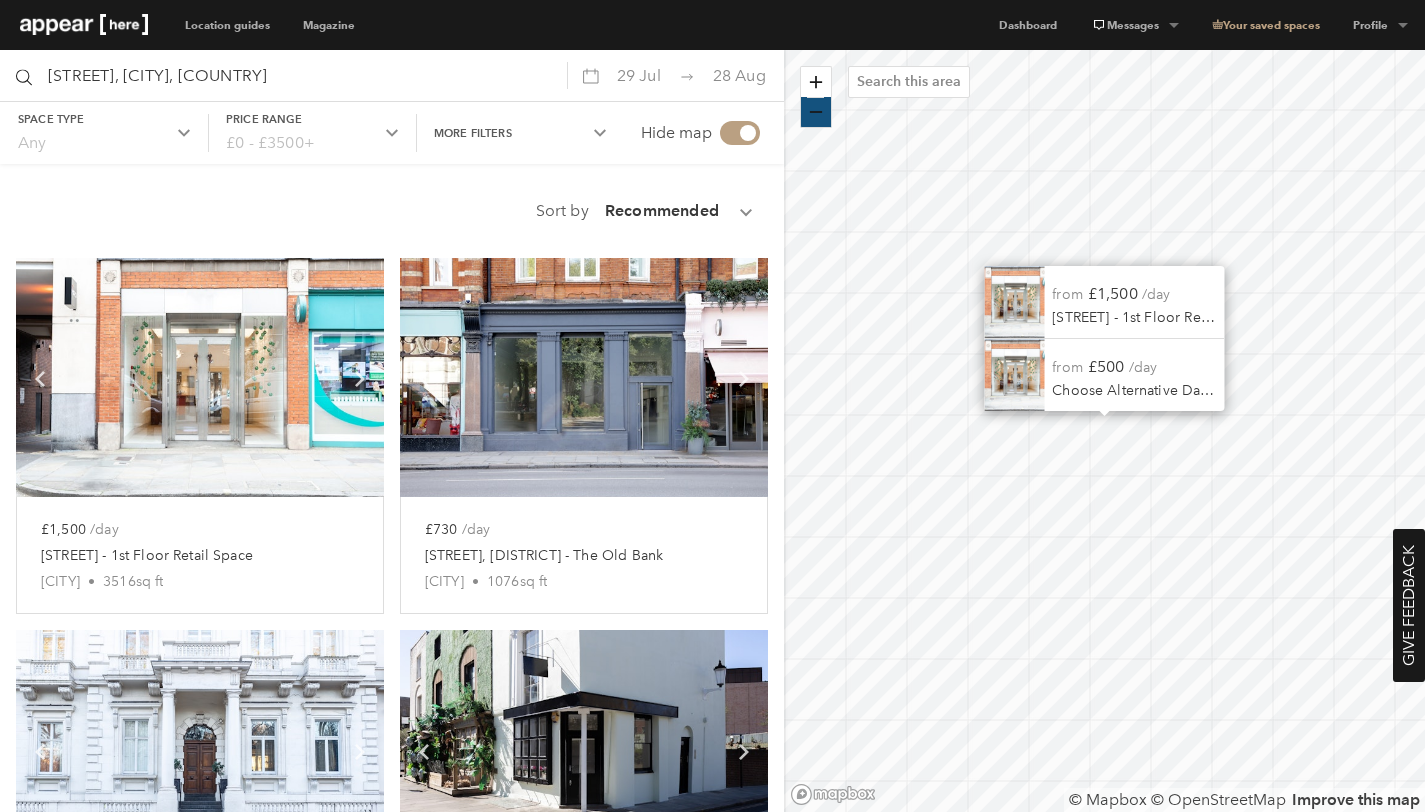 click on "Artboard Copy" at bounding box center [816, 112] 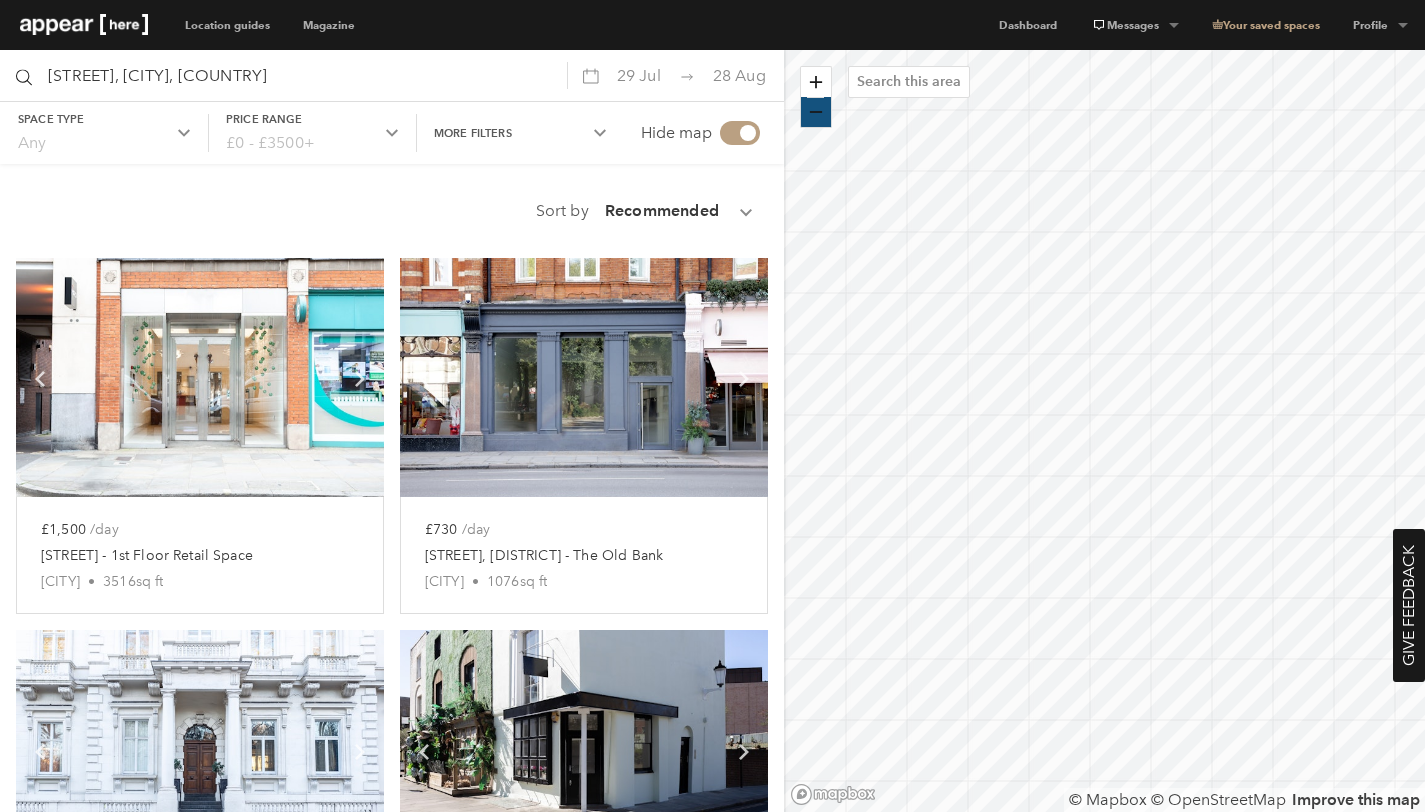 click on "Artboard Copy" at bounding box center [816, 112] 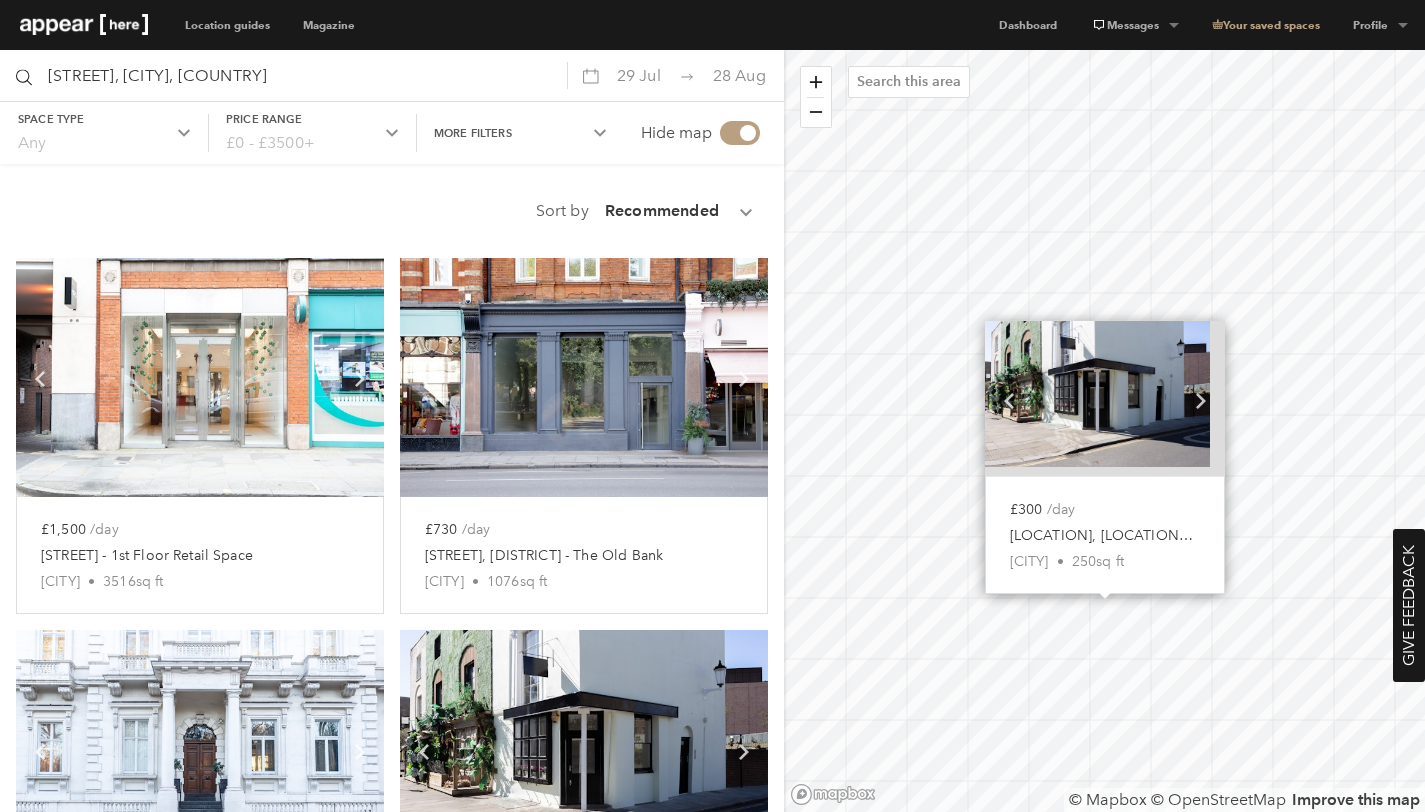 click on "[STREET], [AREA] - The Corner Boutique" at bounding box center [1103, 536] 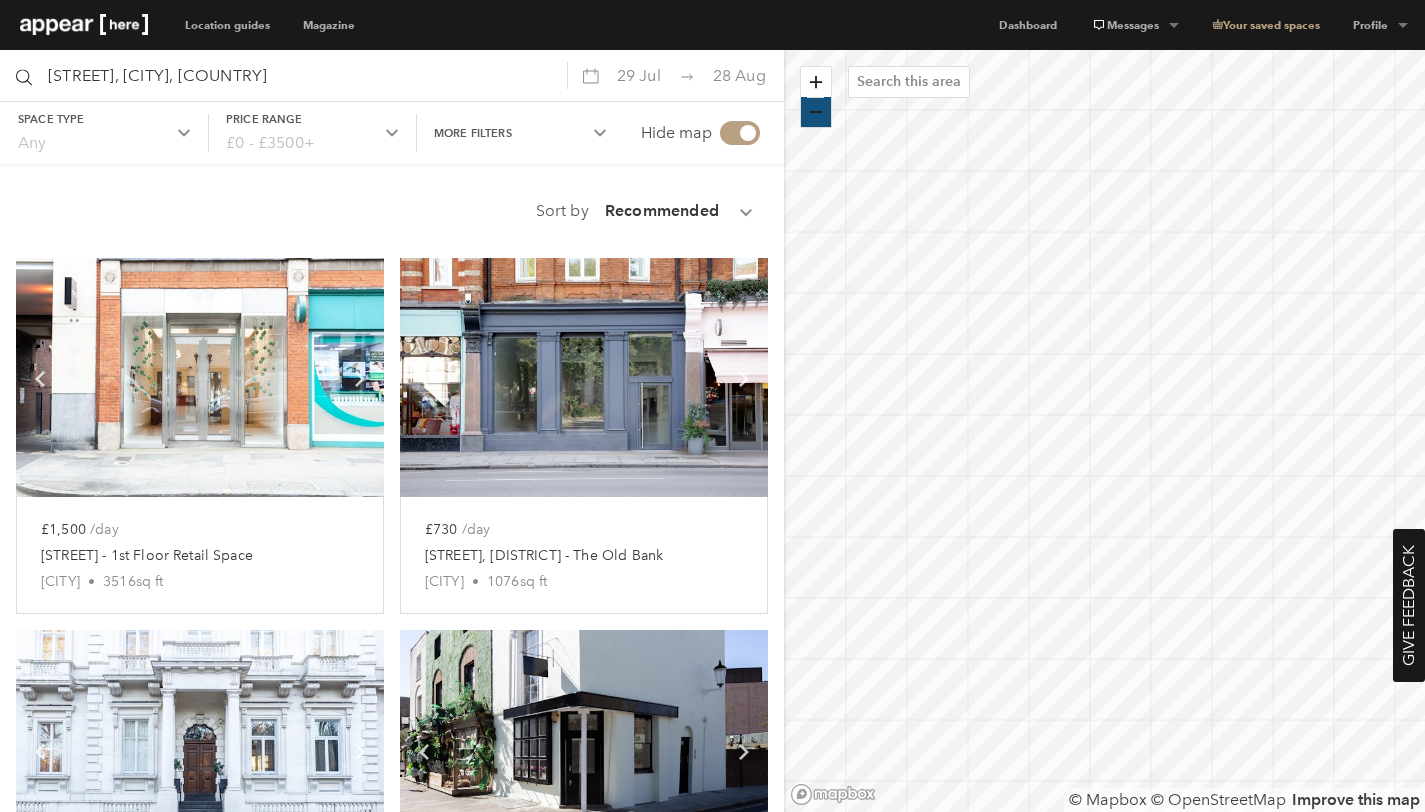 click on "Artboard Copy" at bounding box center [816, 112] 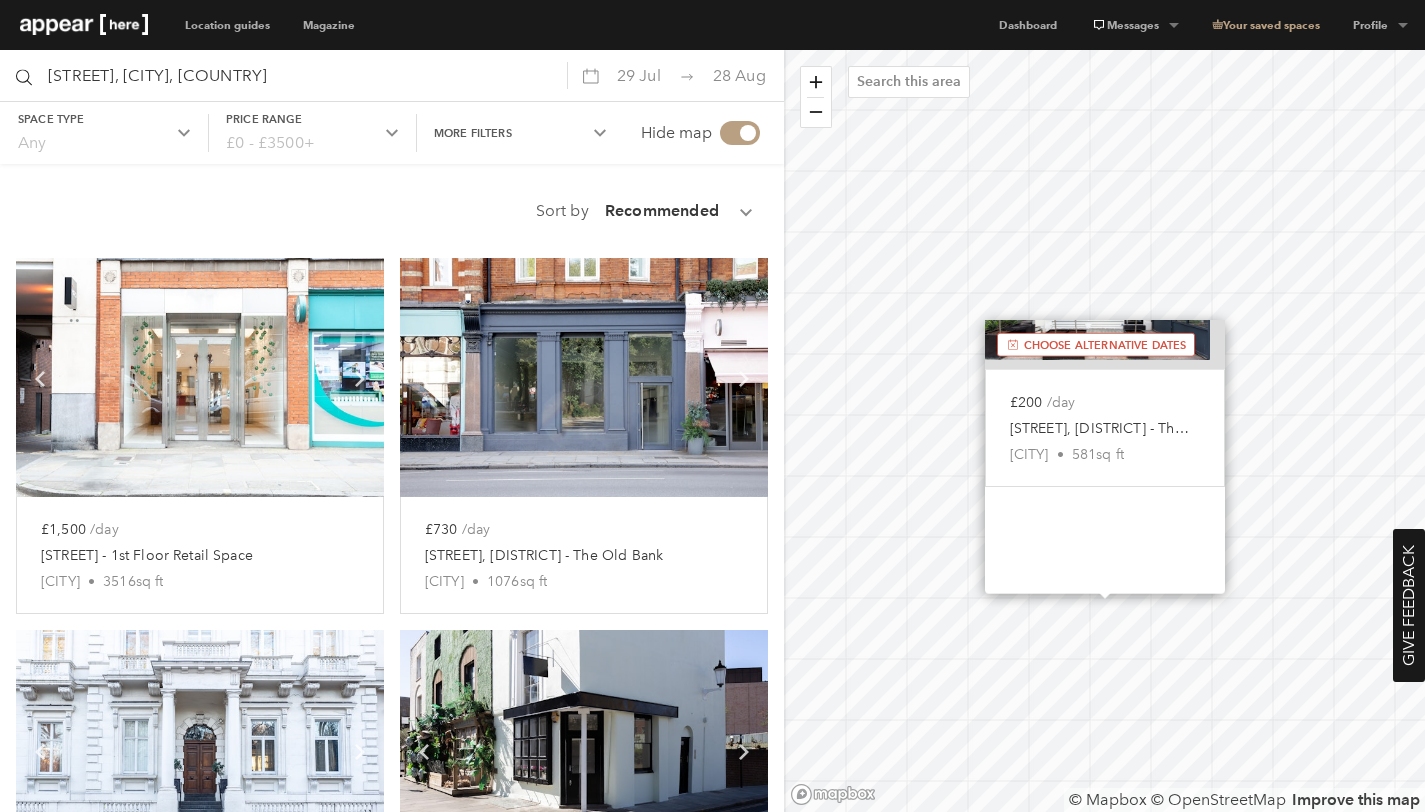 scroll, scrollTop: 0, scrollLeft: 0, axis: both 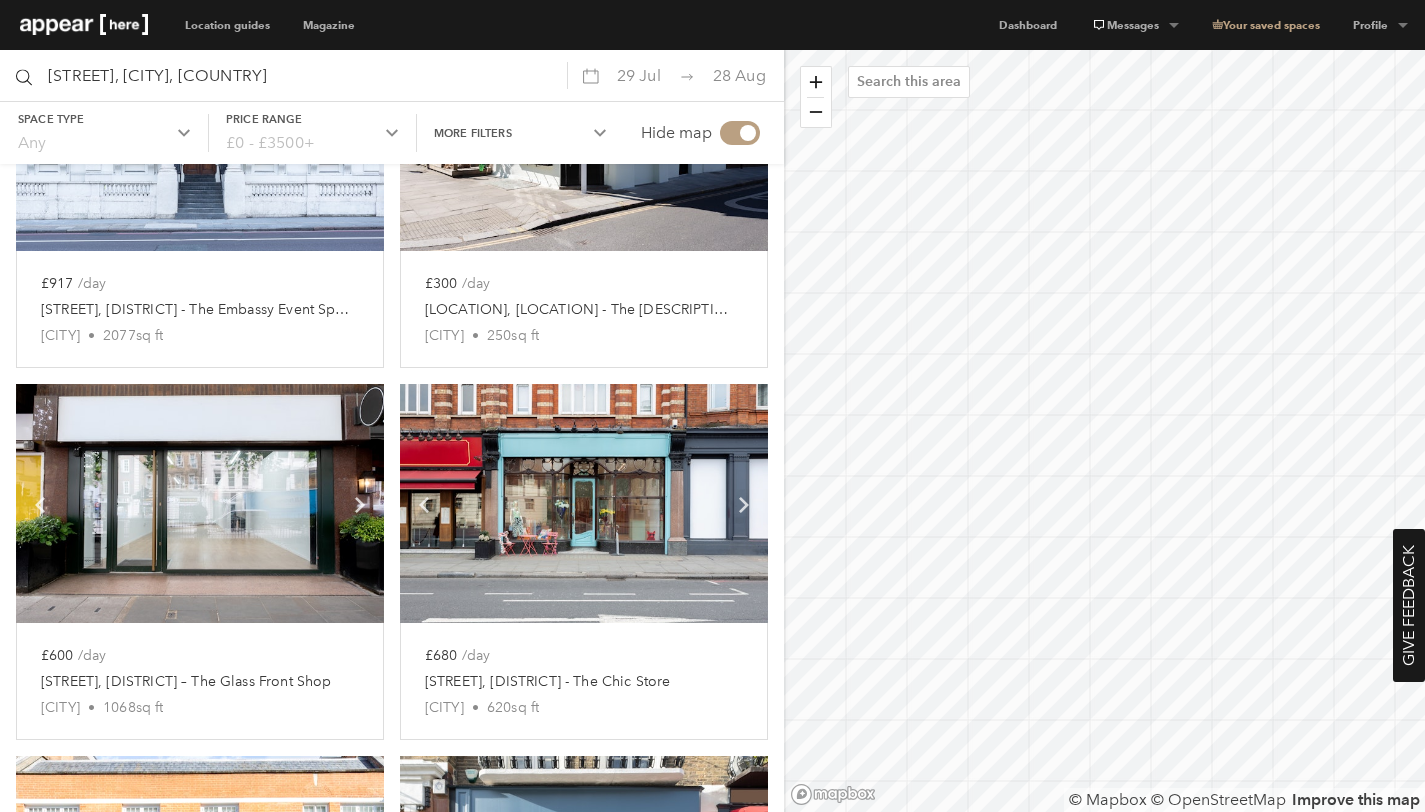 click at bounding box center (200, 503) 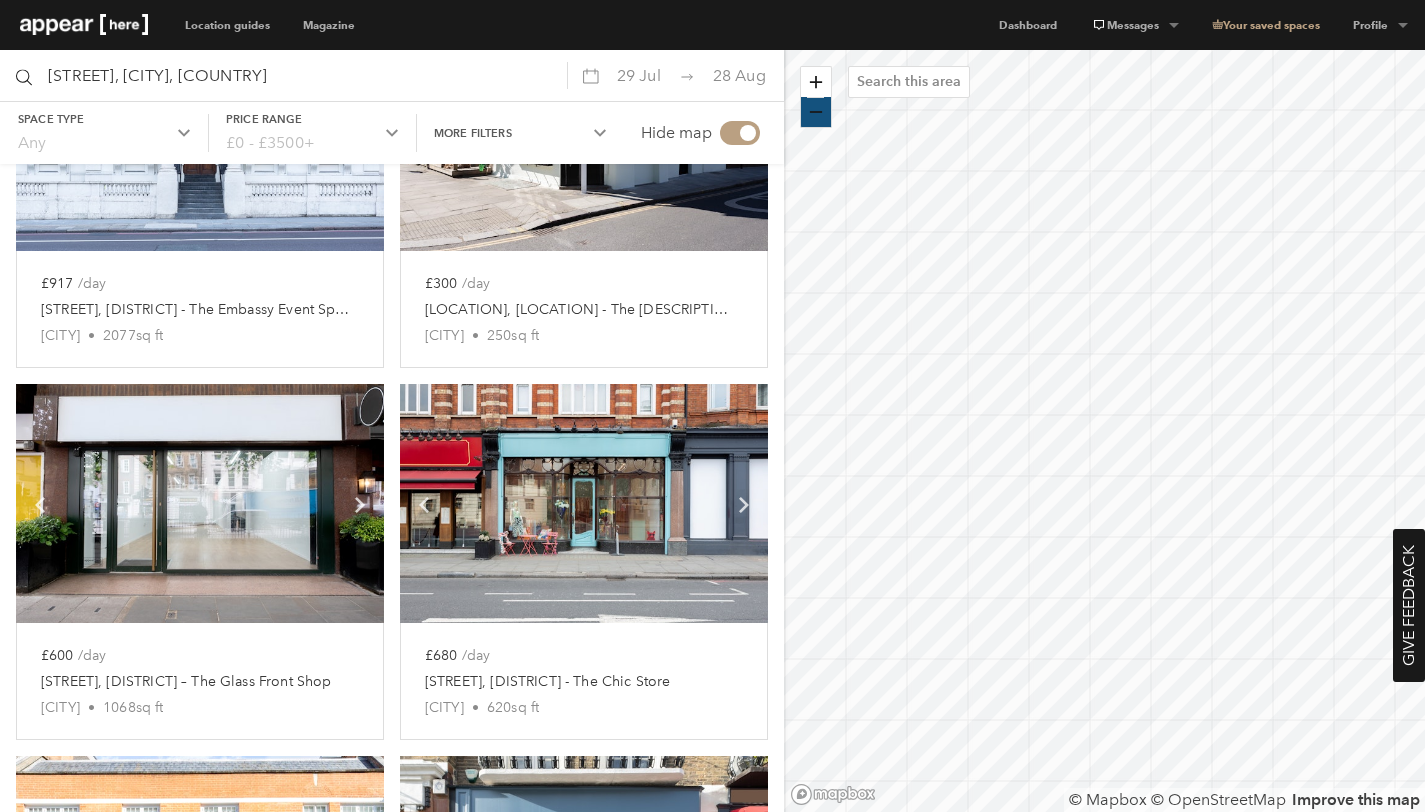click on "Artboard Copy" at bounding box center [816, 112] 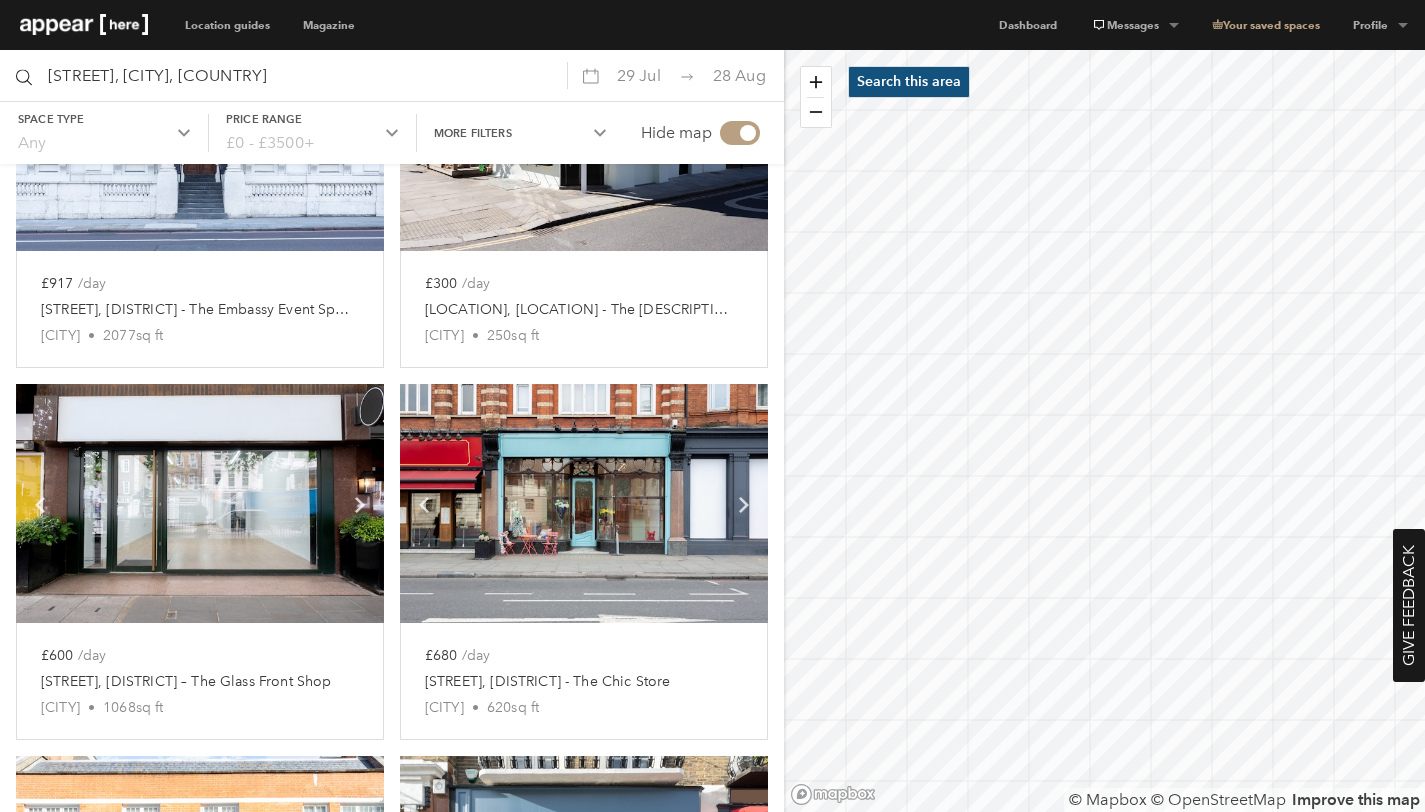 click on "Search this area" at bounding box center (909, 82) 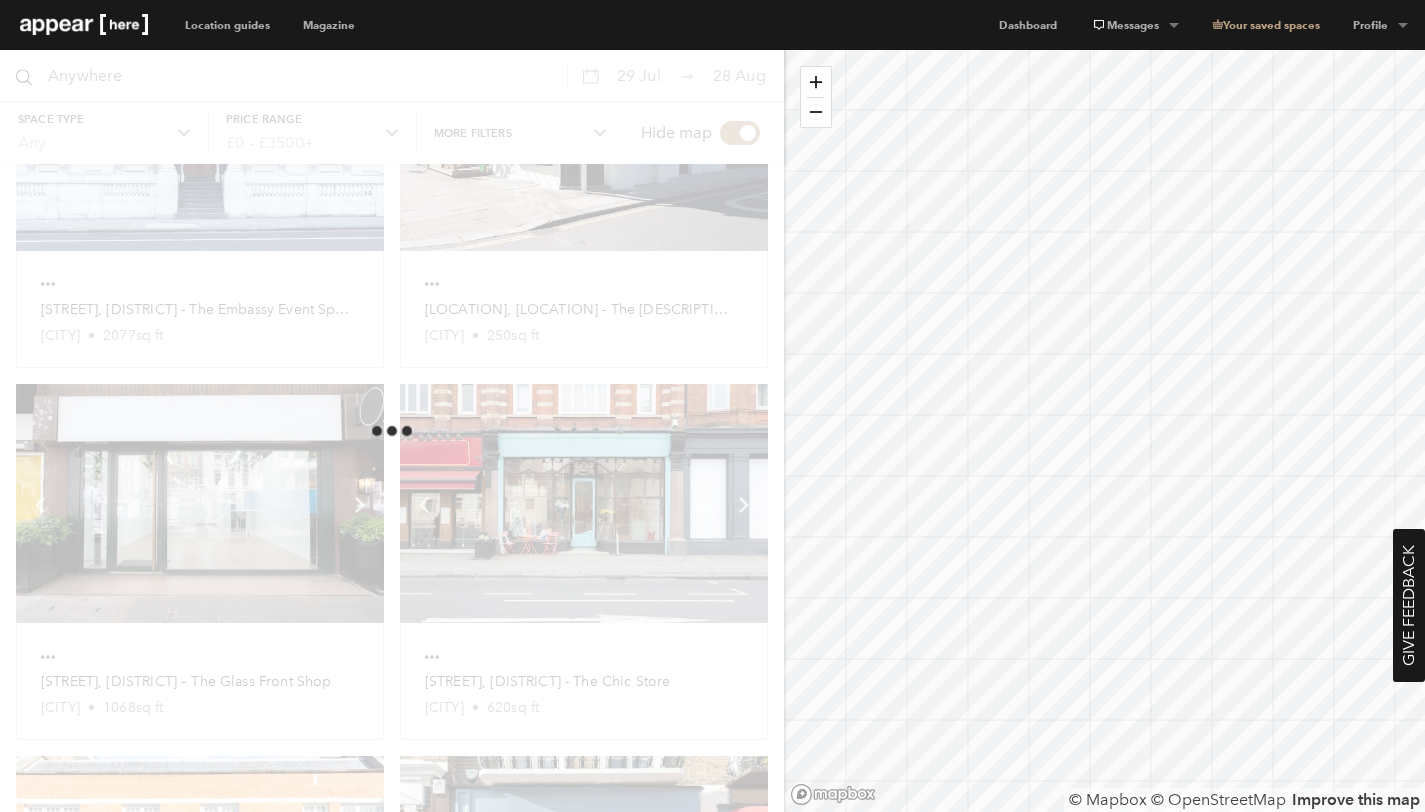 scroll, scrollTop: 0, scrollLeft: 0, axis: both 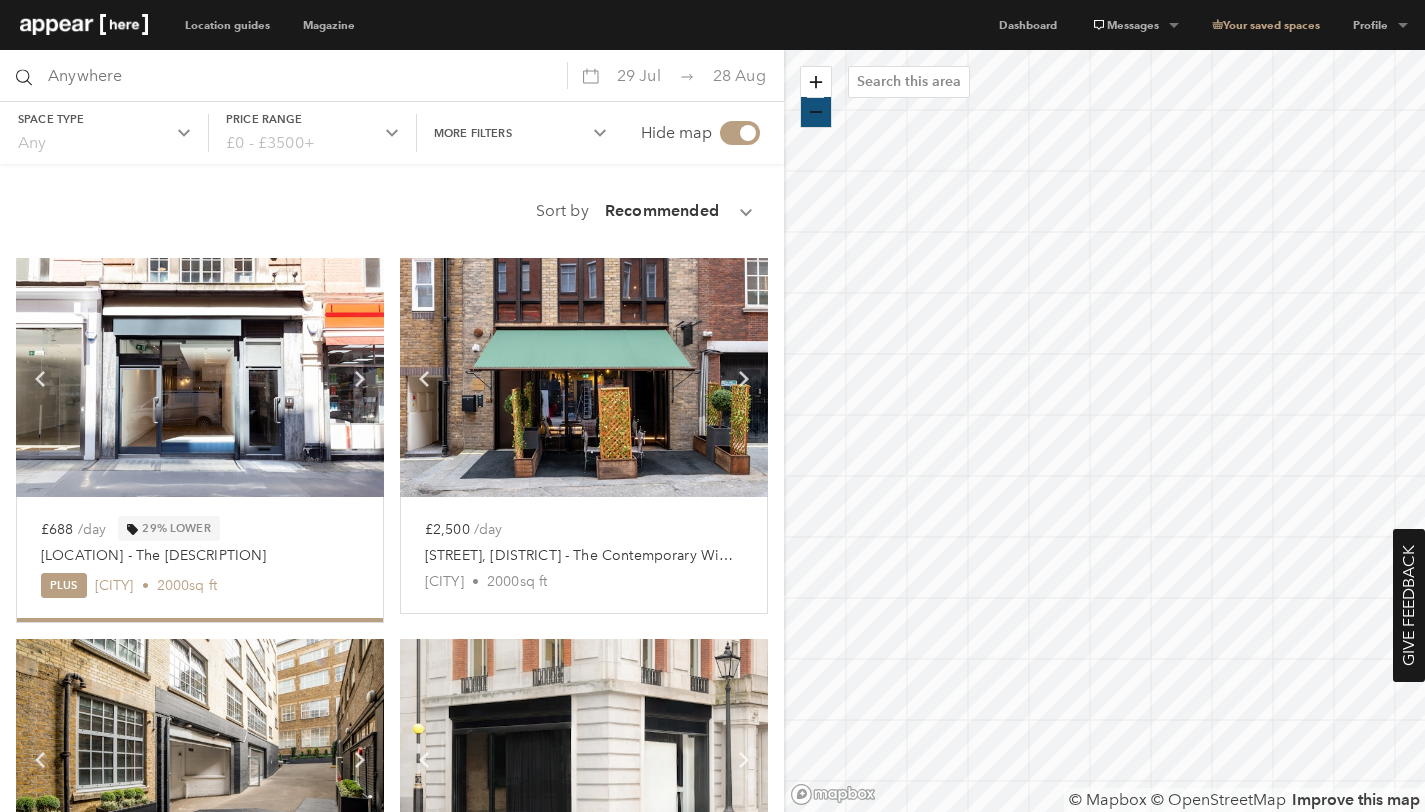 click on "Artboard Copy" at bounding box center (816, 112) 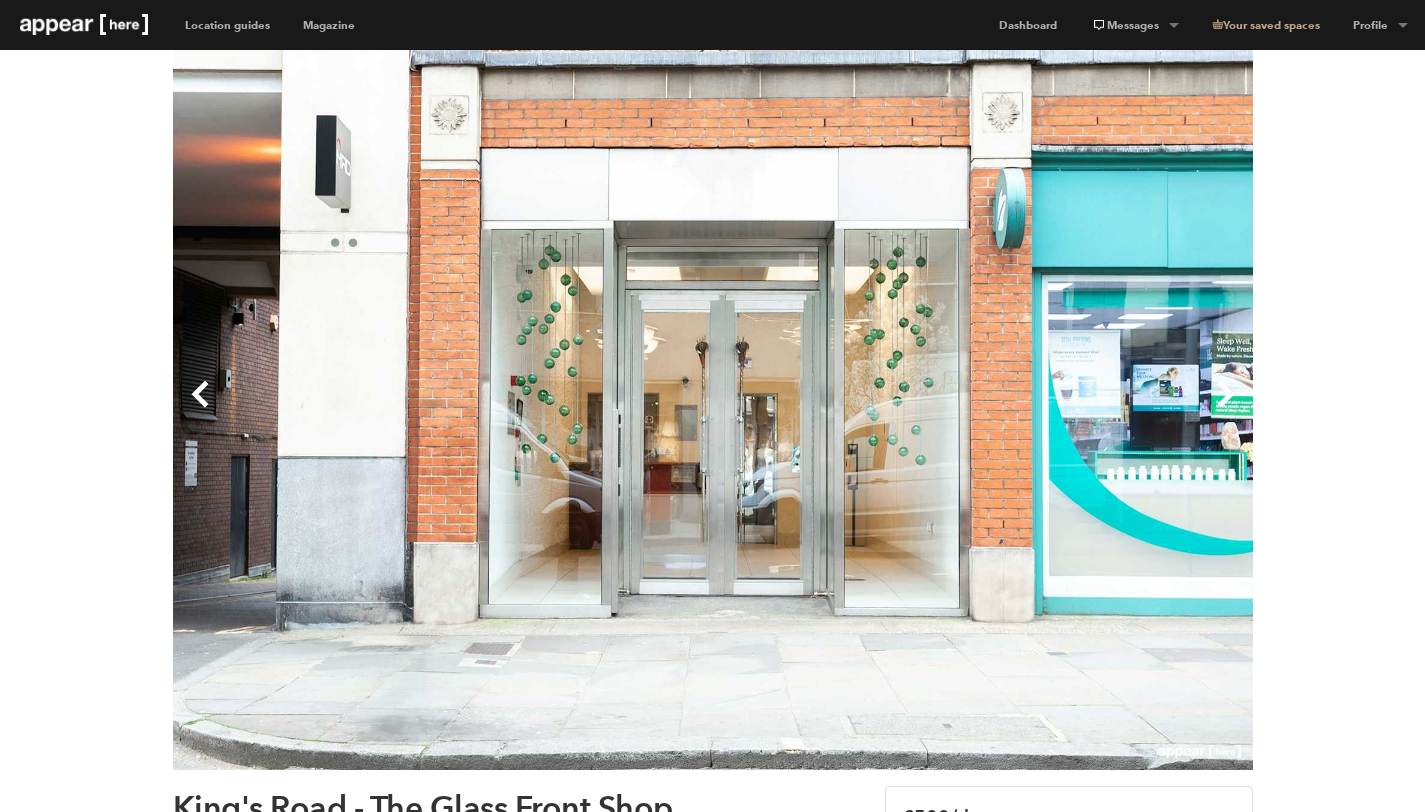 scroll, scrollTop: 0, scrollLeft: 0, axis: both 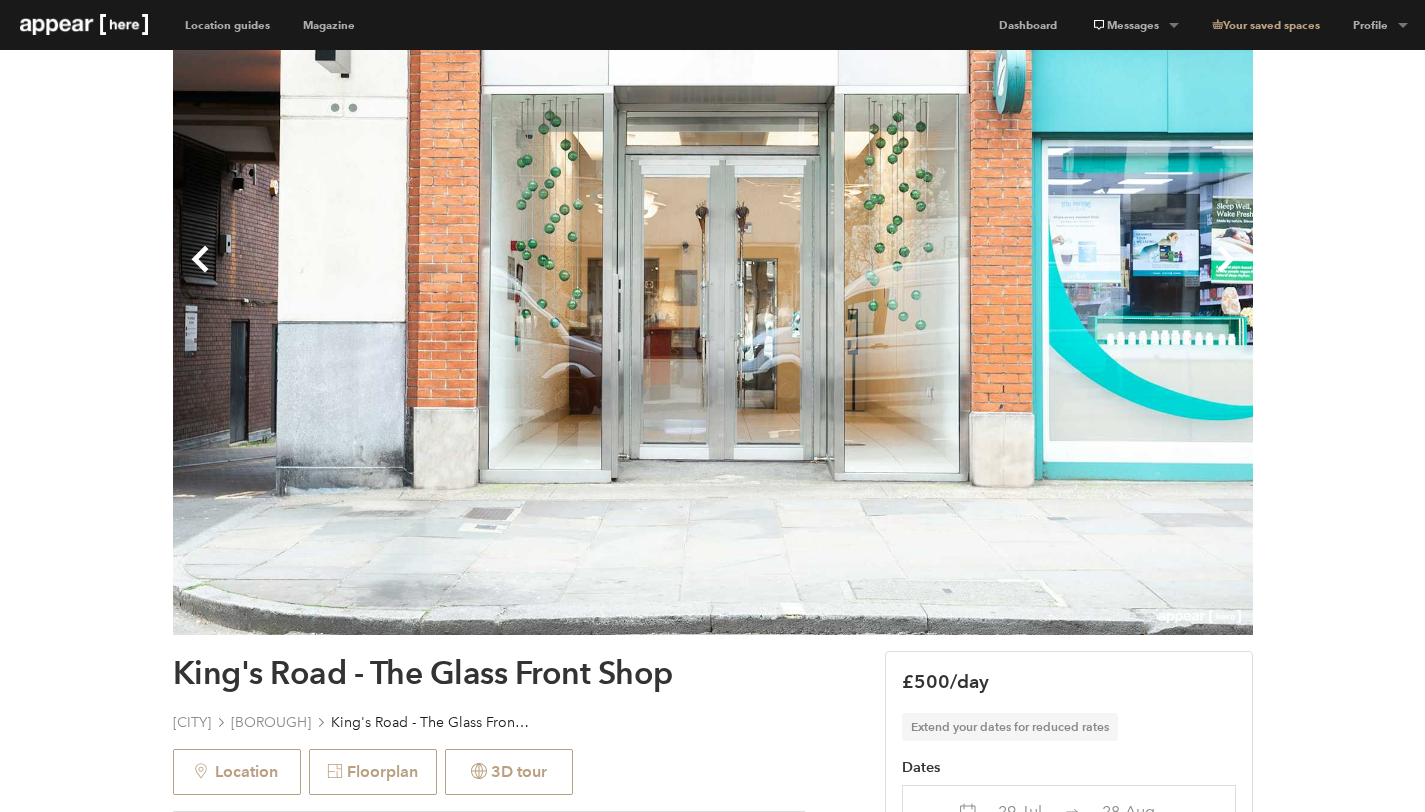 click on "Next" at bounding box center [983, 275] 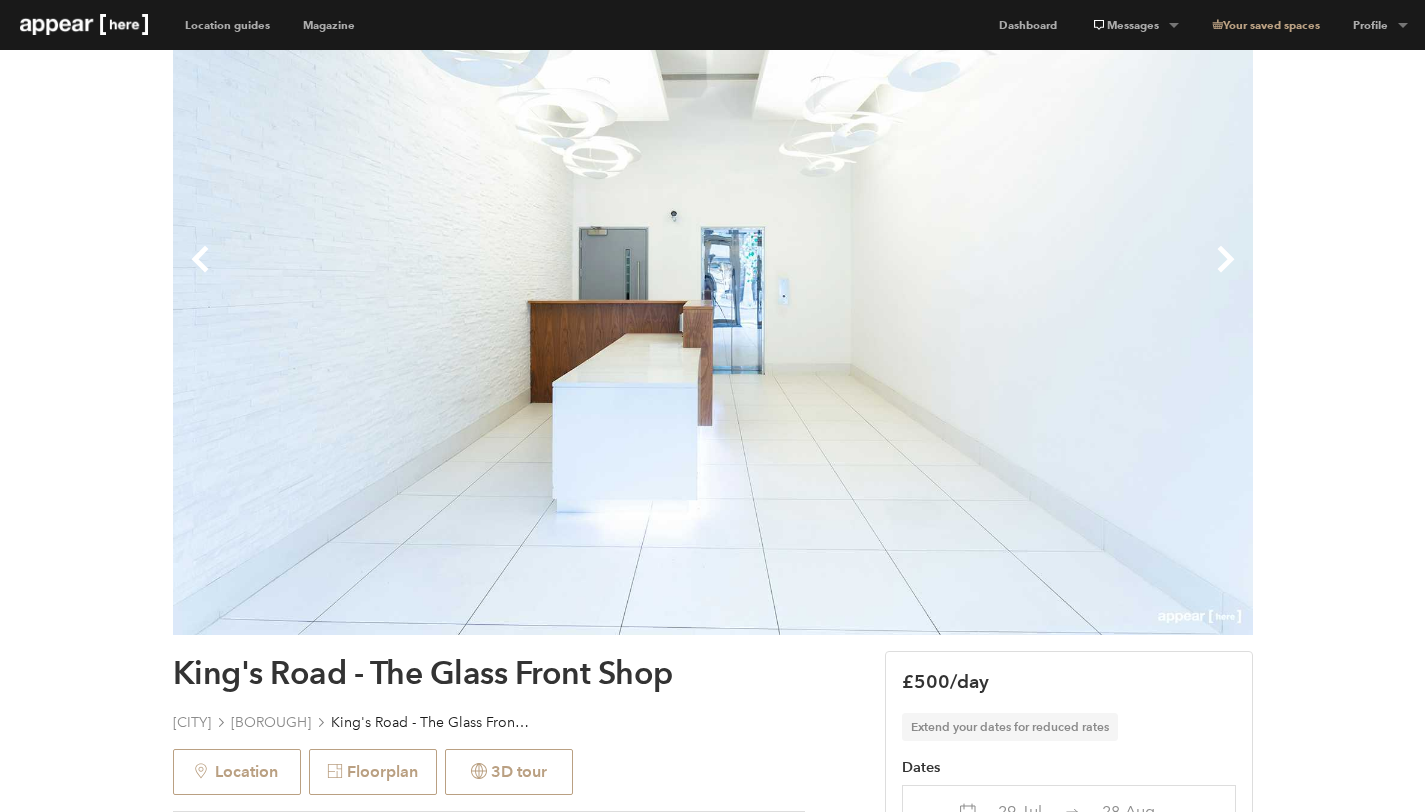 click on "Next" at bounding box center [983, 275] 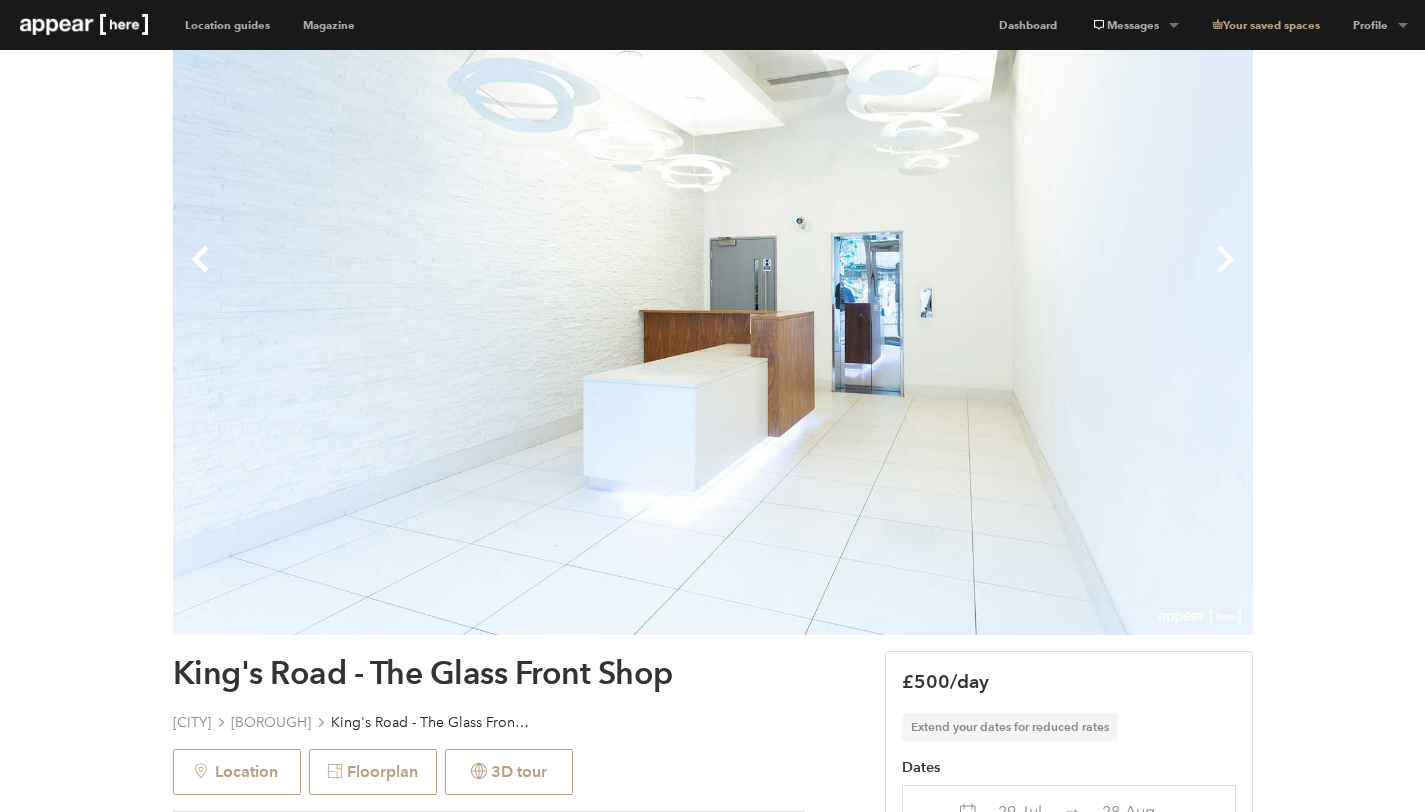 click on "Next" at bounding box center (983, 275) 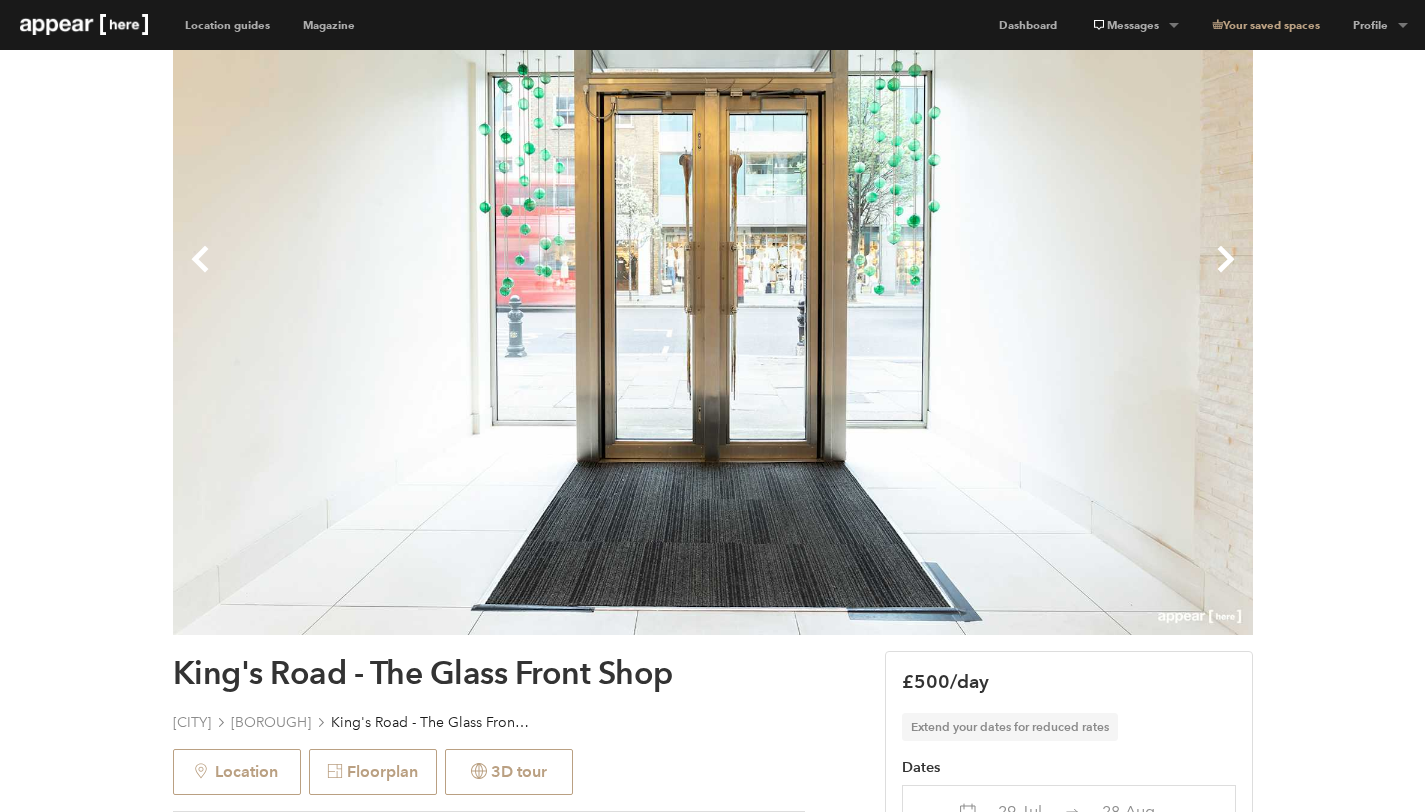 click on "Next" at bounding box center [983, 275] 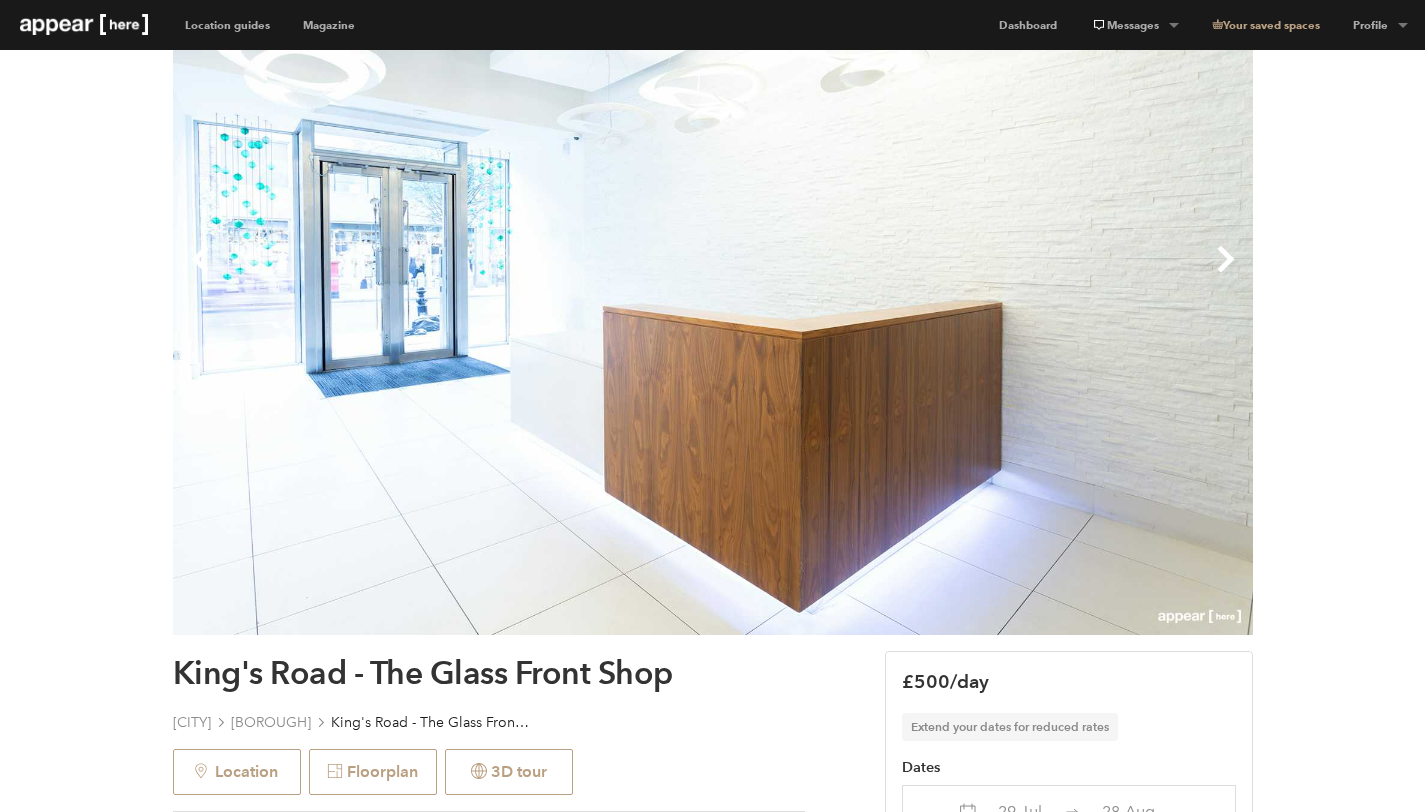 click on "Next" at bounding box center (983, 275) 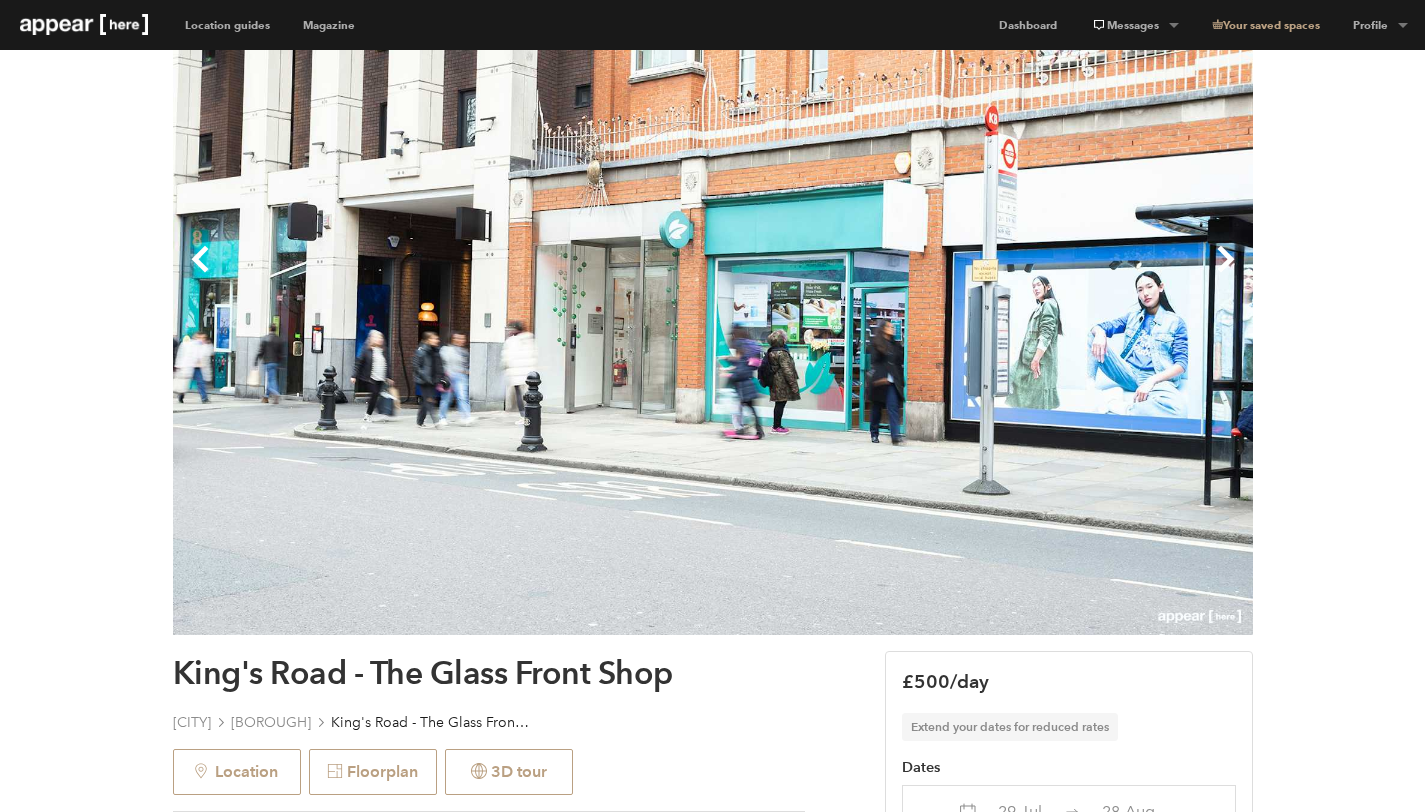 click on "Next" at bounding box center (983, 275) 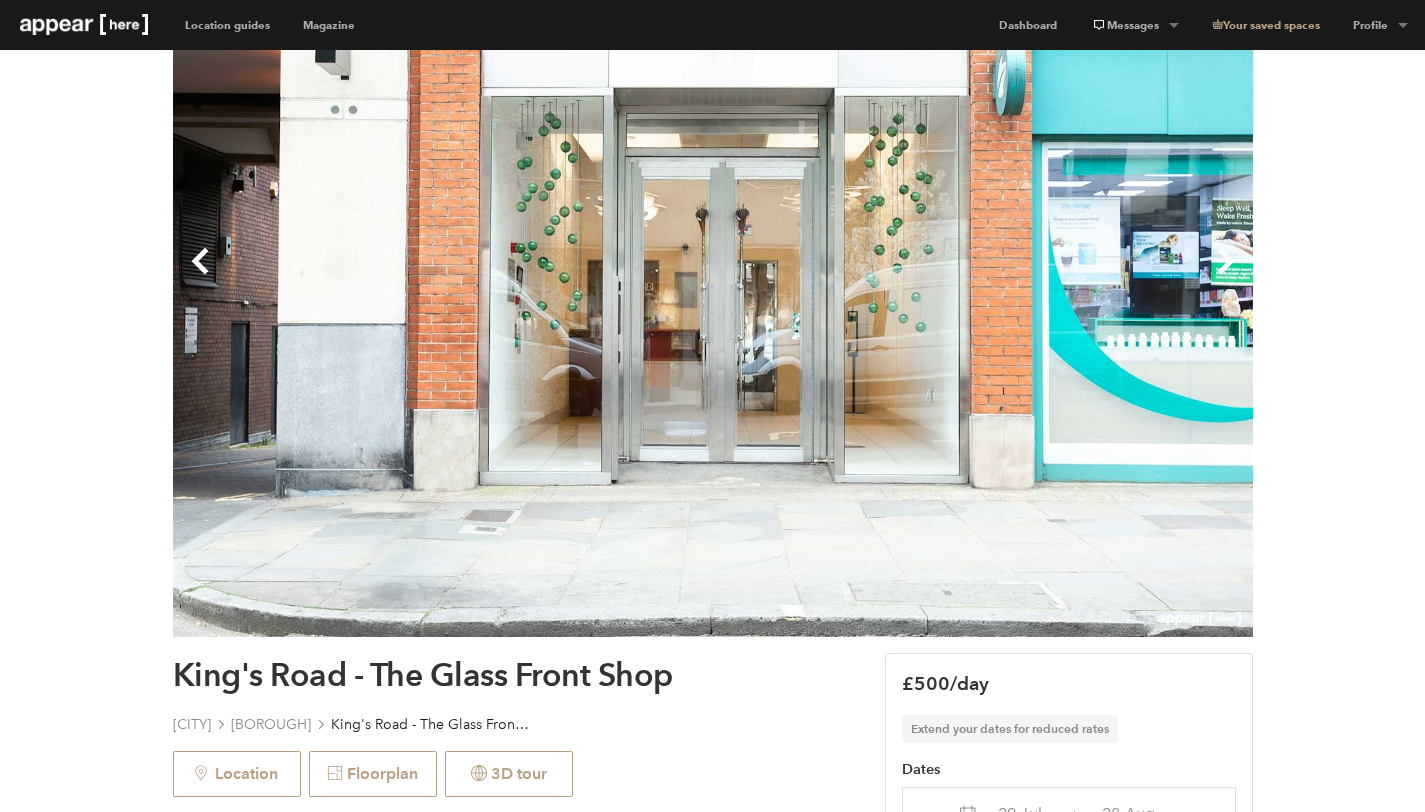 scroll, scrollTop: 0, scrollLeft: 0, axis: both 